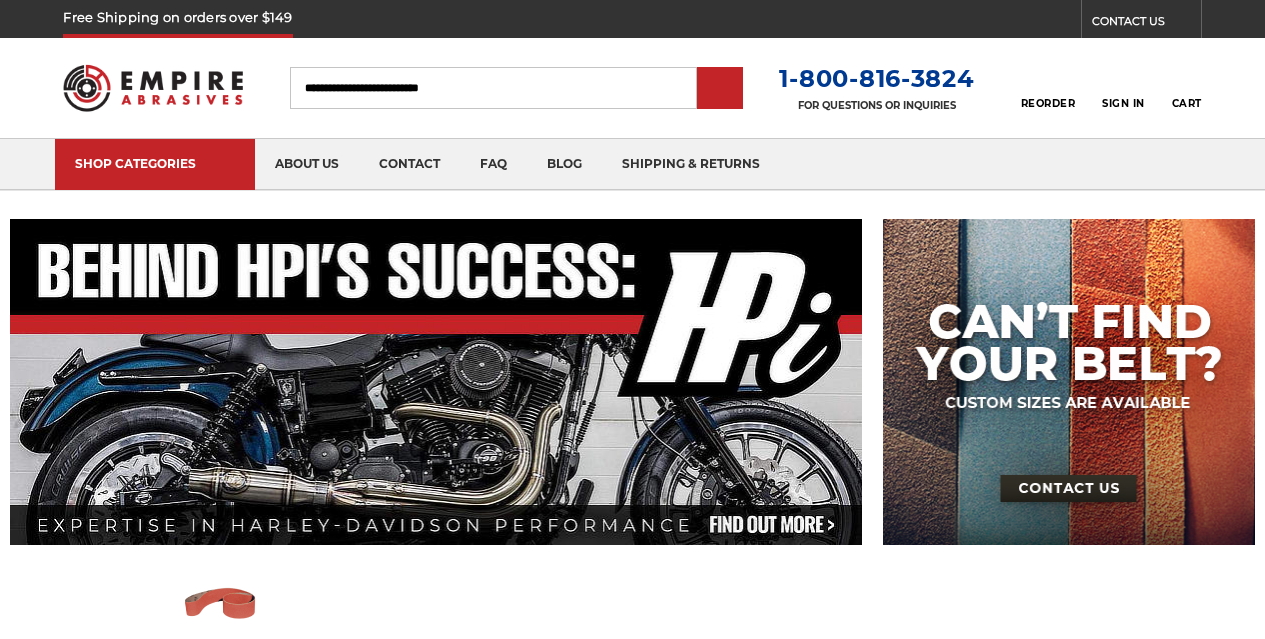 scroll, scrollTop: 0, scrollLeft: 0, axis: both 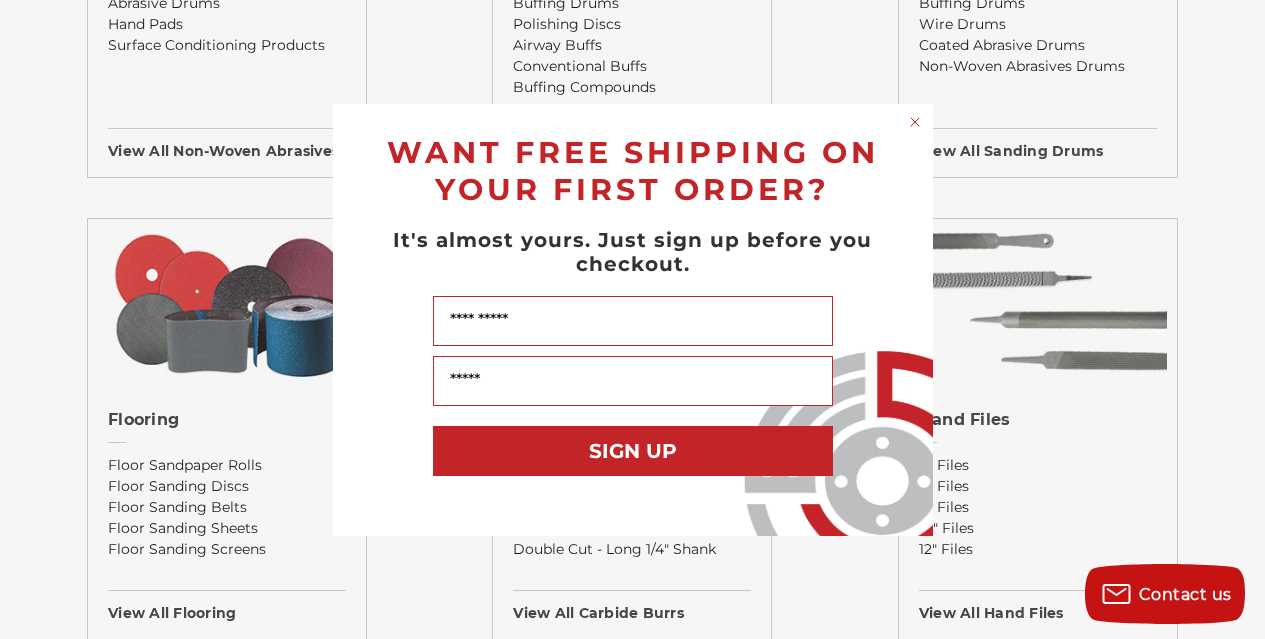 click 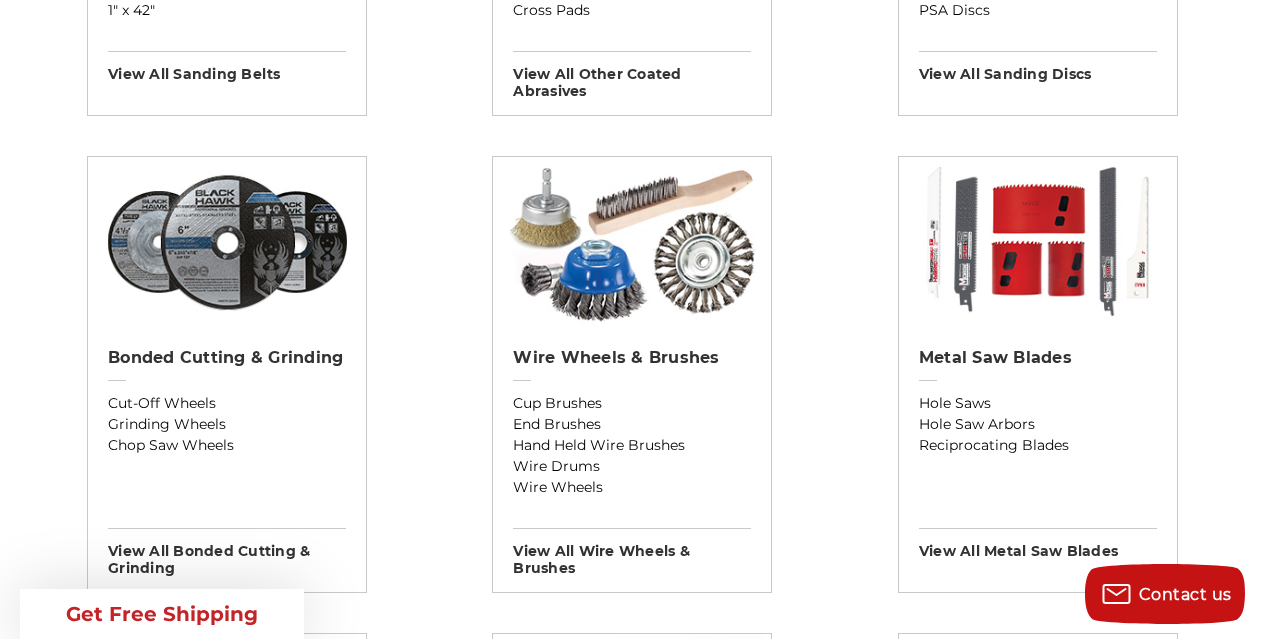 scroll, scrollTop: 525, scrollLeft: 0, axis: vertical 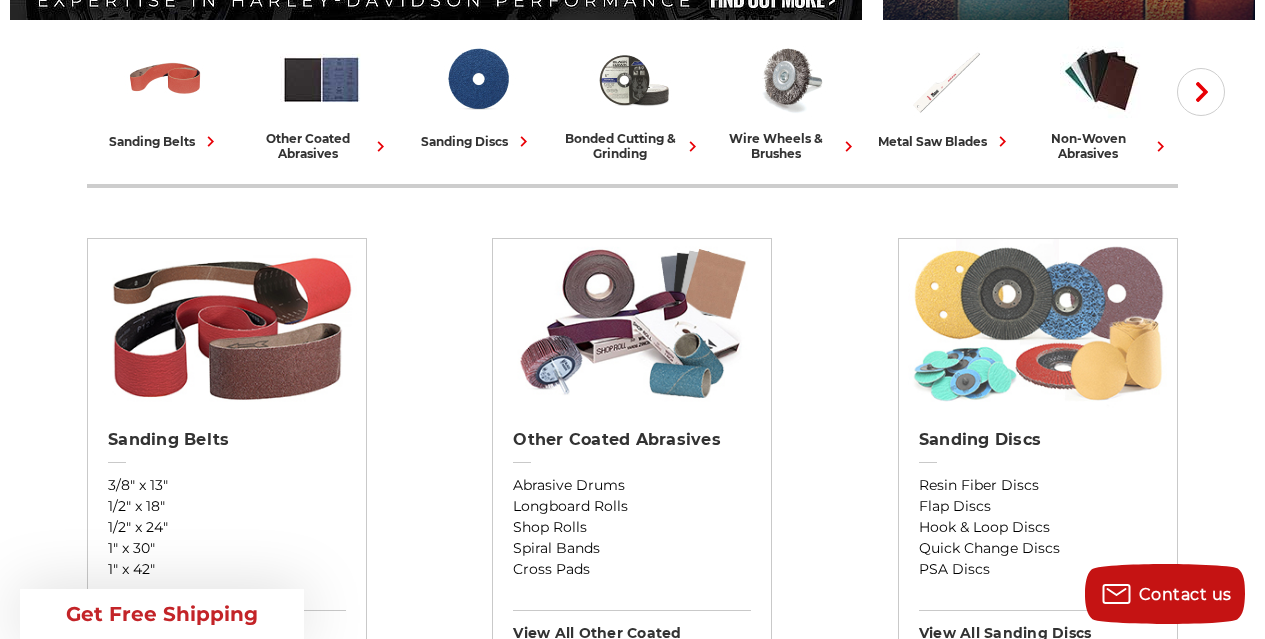 click at bounding box center (1037, 324) 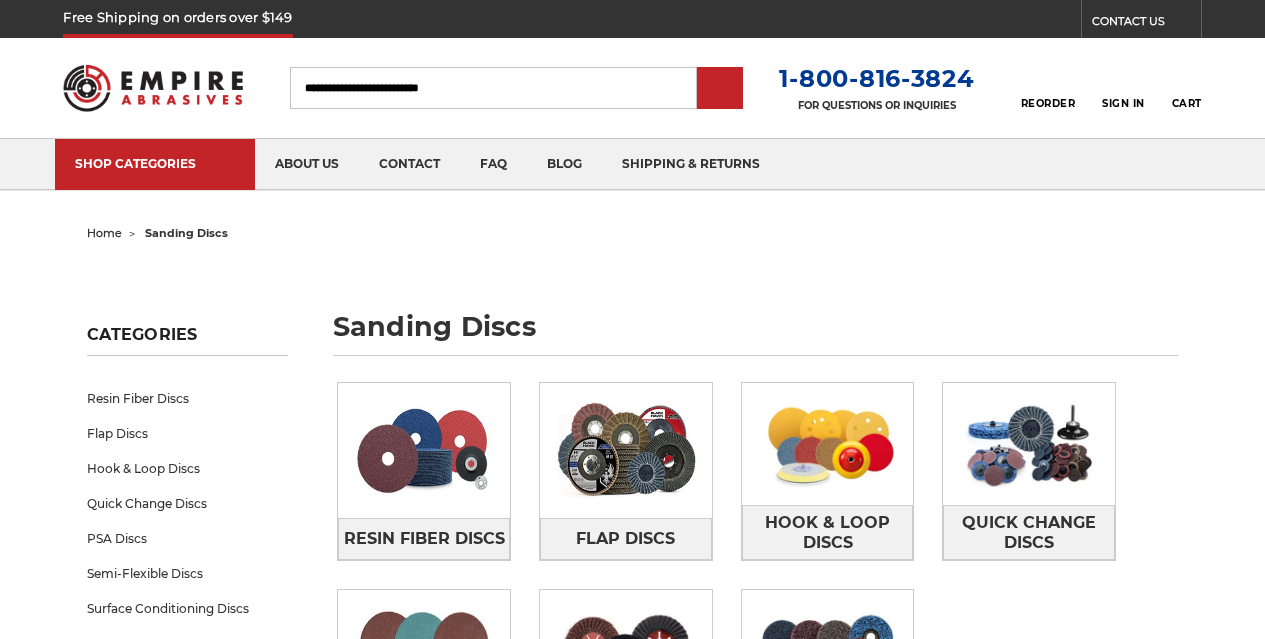scroll, scrollTop: 0, scrollLeft: 0, axis: both 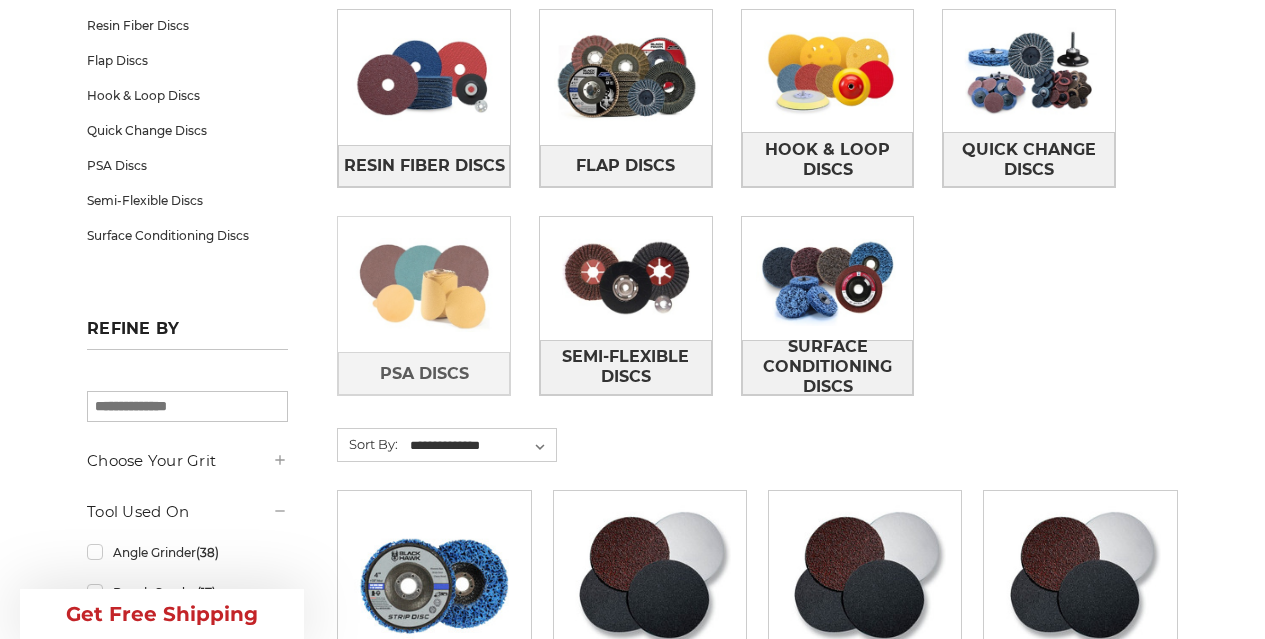 click at bounding box center (424, 285) 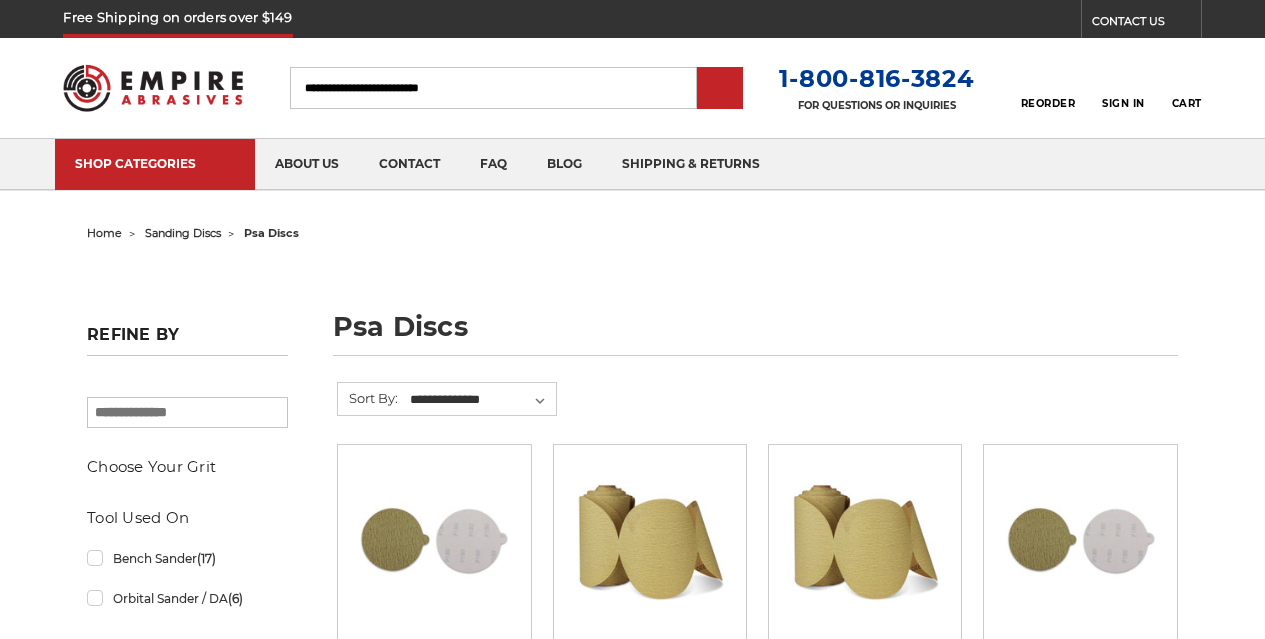 scroll, scrollTop: 0, scrollLeft: 0, axis: both 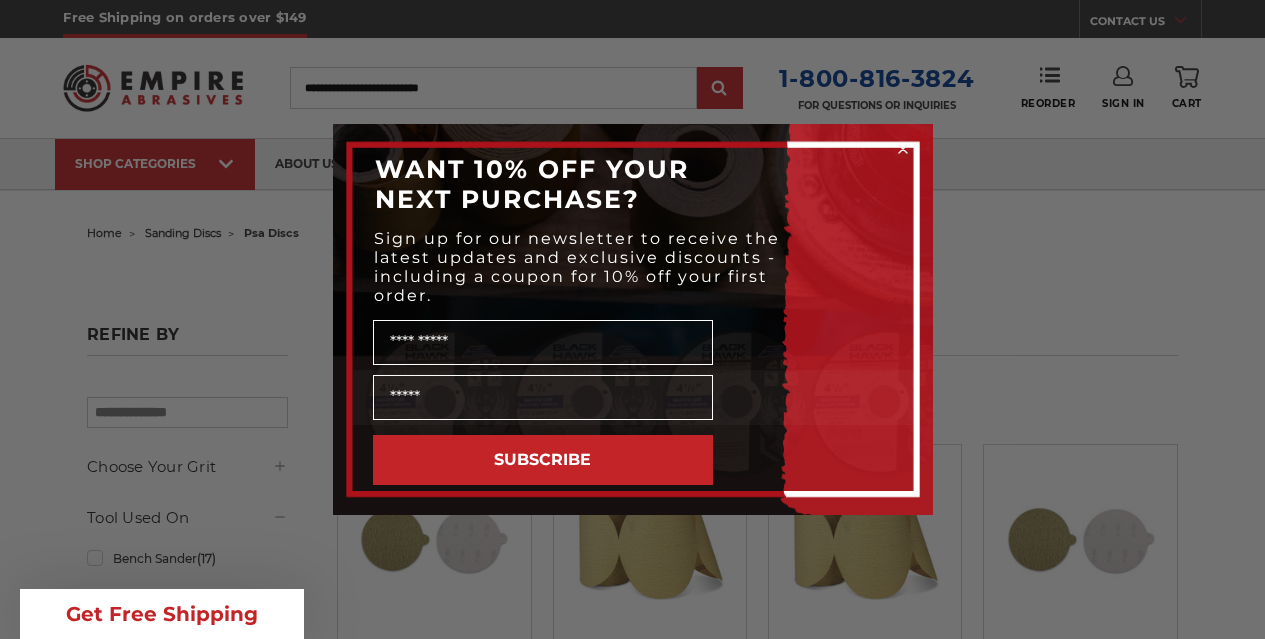 click 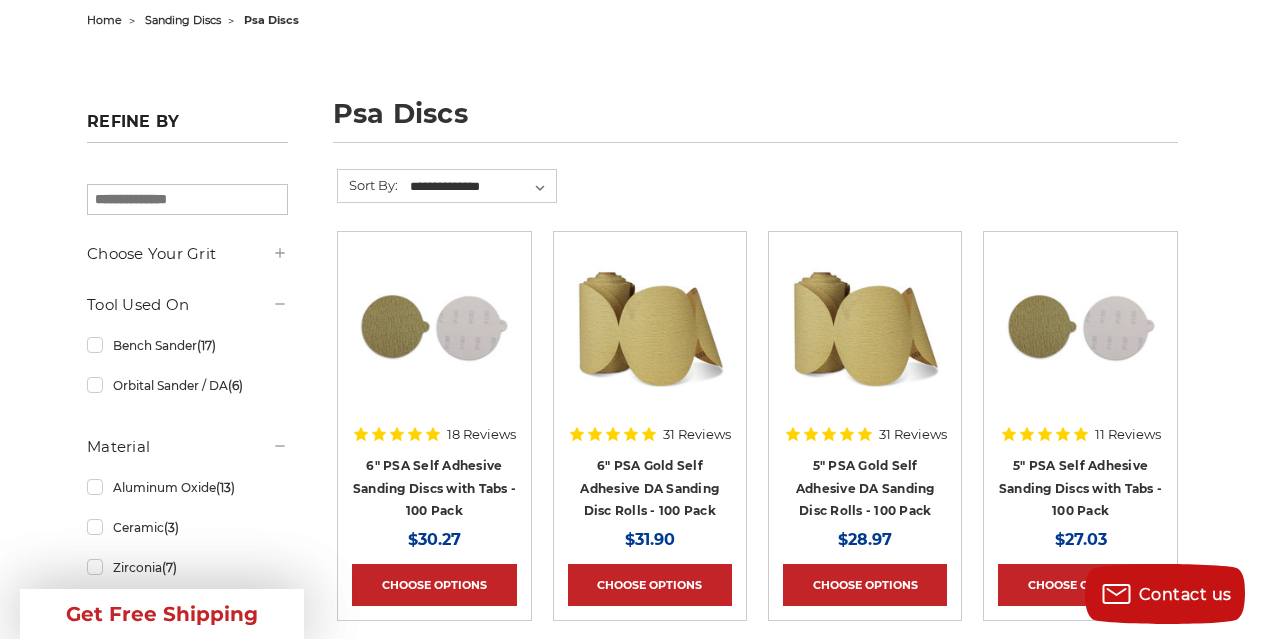 scroll, scrollTop: 267, scrollLeft: 0, axis: vertical 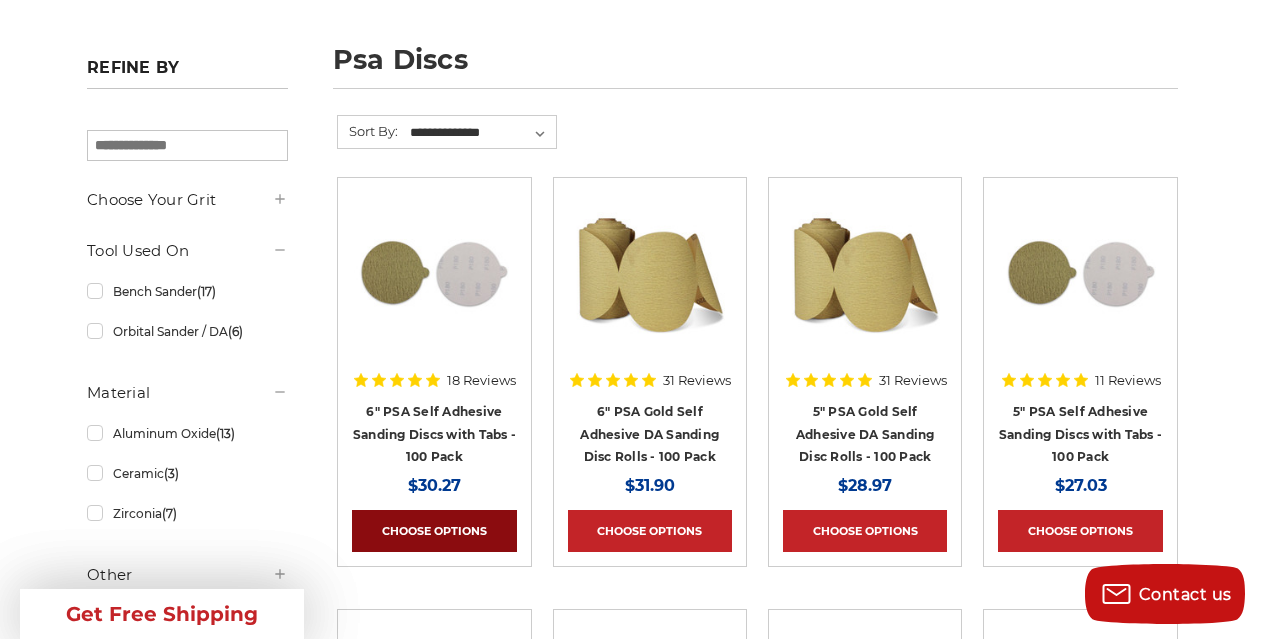 click on "Choose Options" at bounding box center [434, 531] 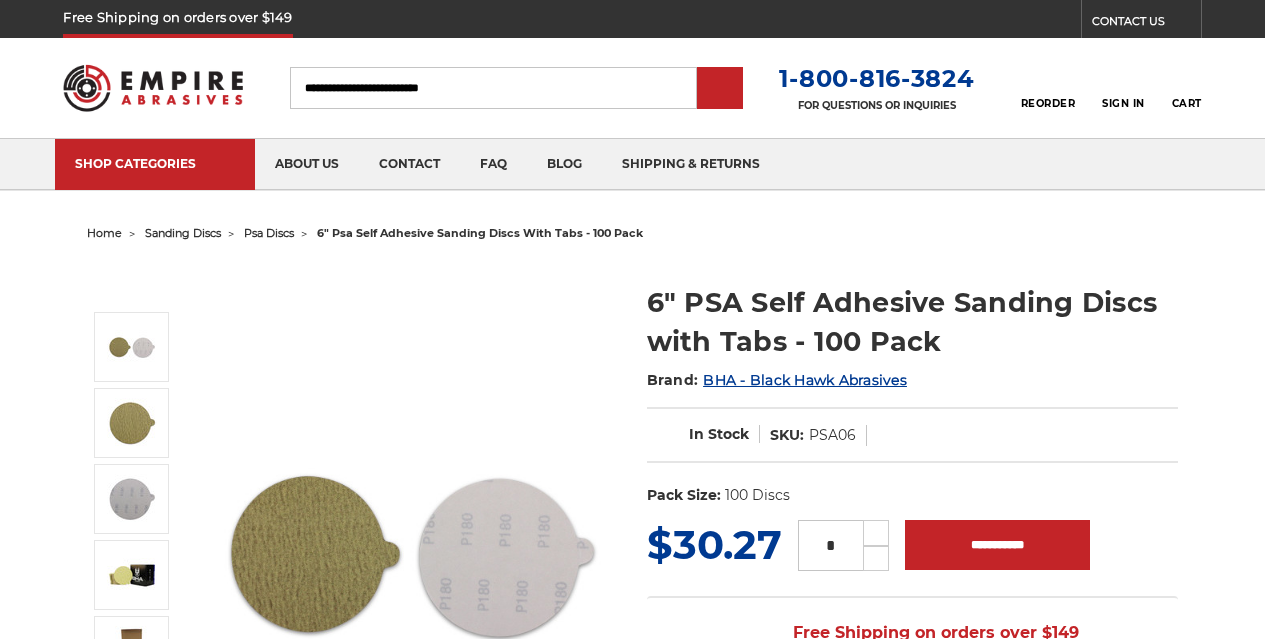 scroll, scrollTop: 0, scrollLeft: 0, axis: both 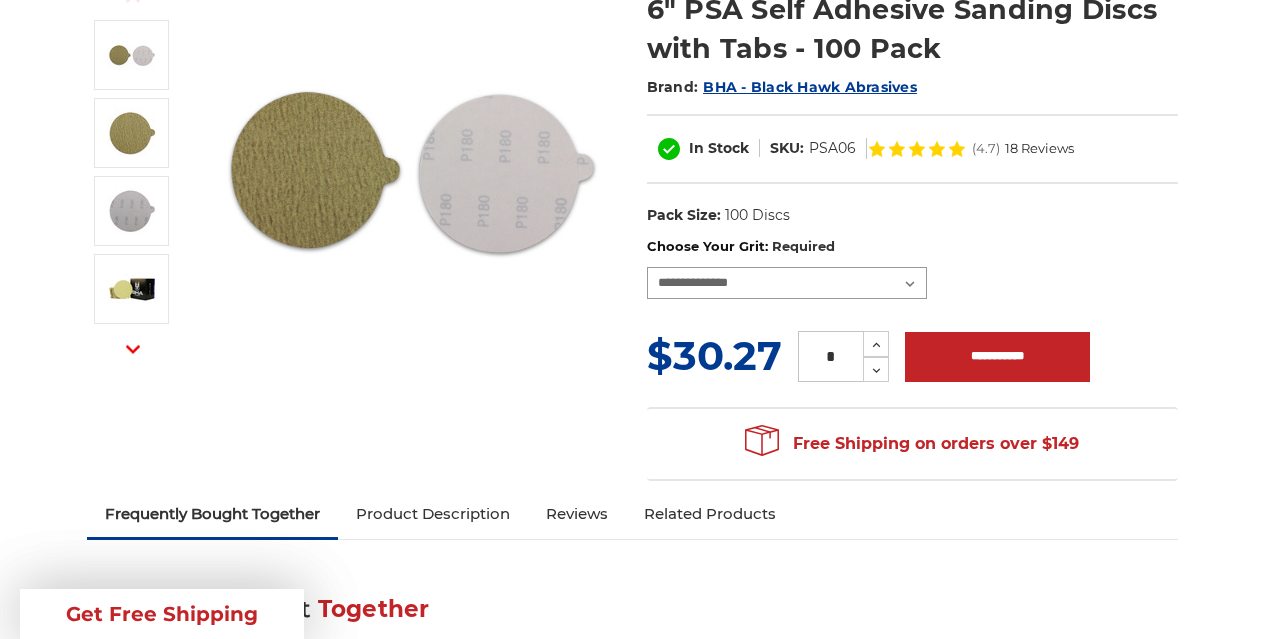 click on "**********" at bounding box center [787, 283] 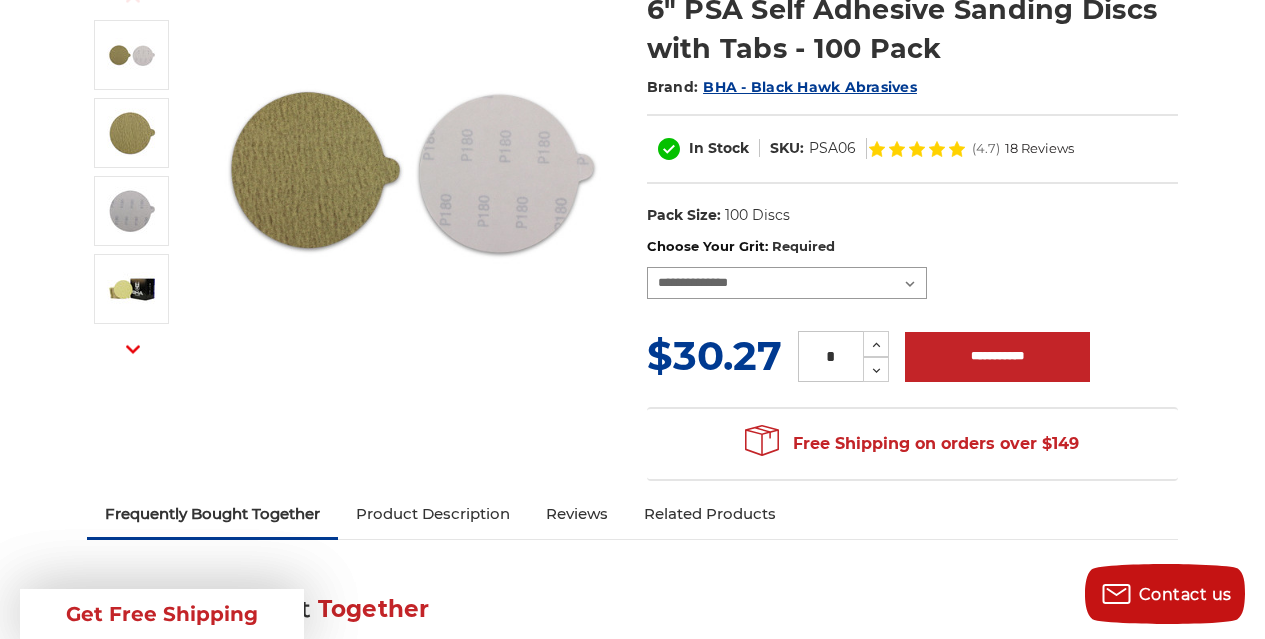 select on "***" 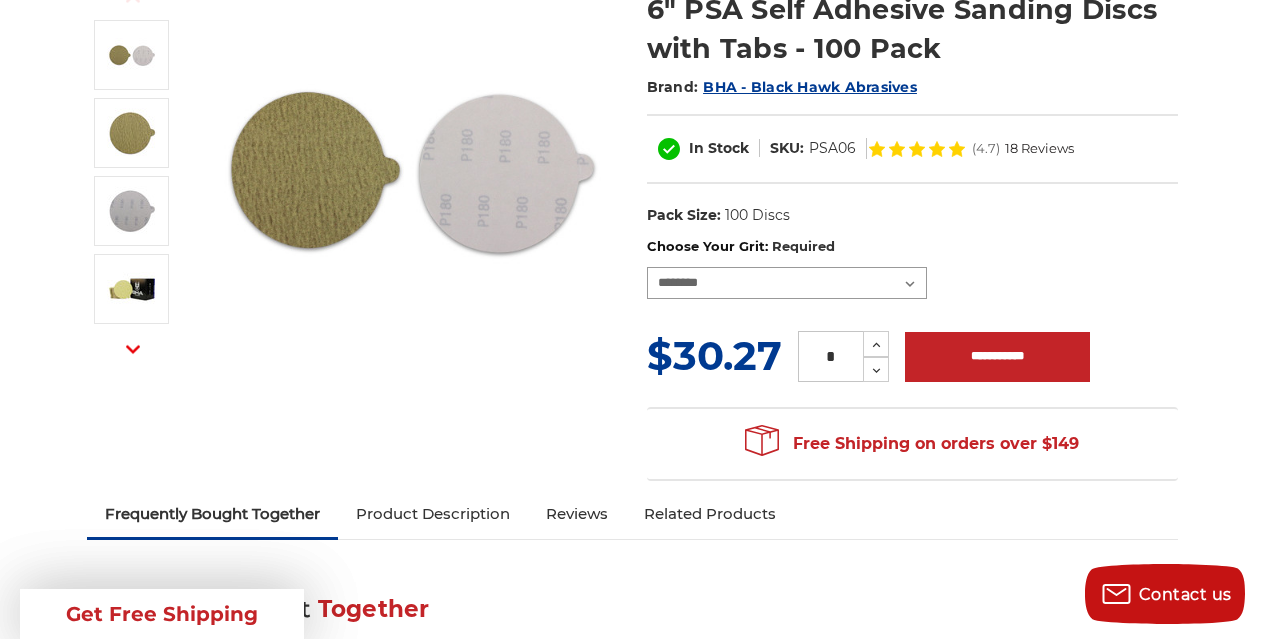 click on "**********" at bounding box center (787, 283) 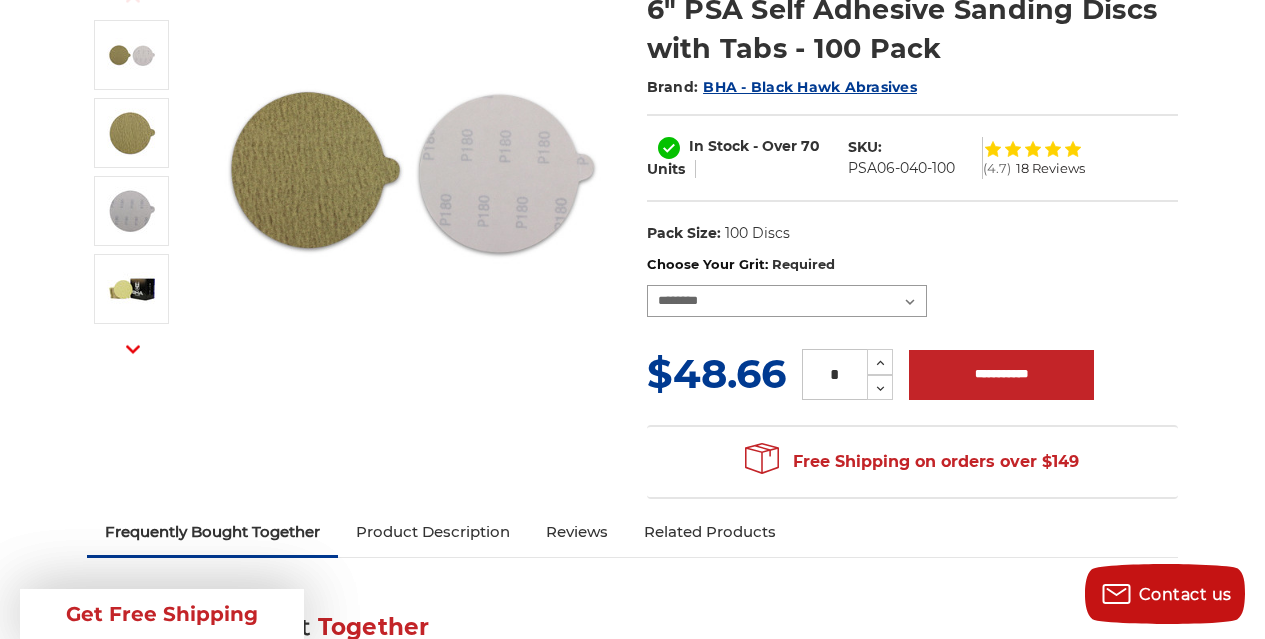 scroll, scrollTop: 333, scrollLeft: 0, axis: vertical 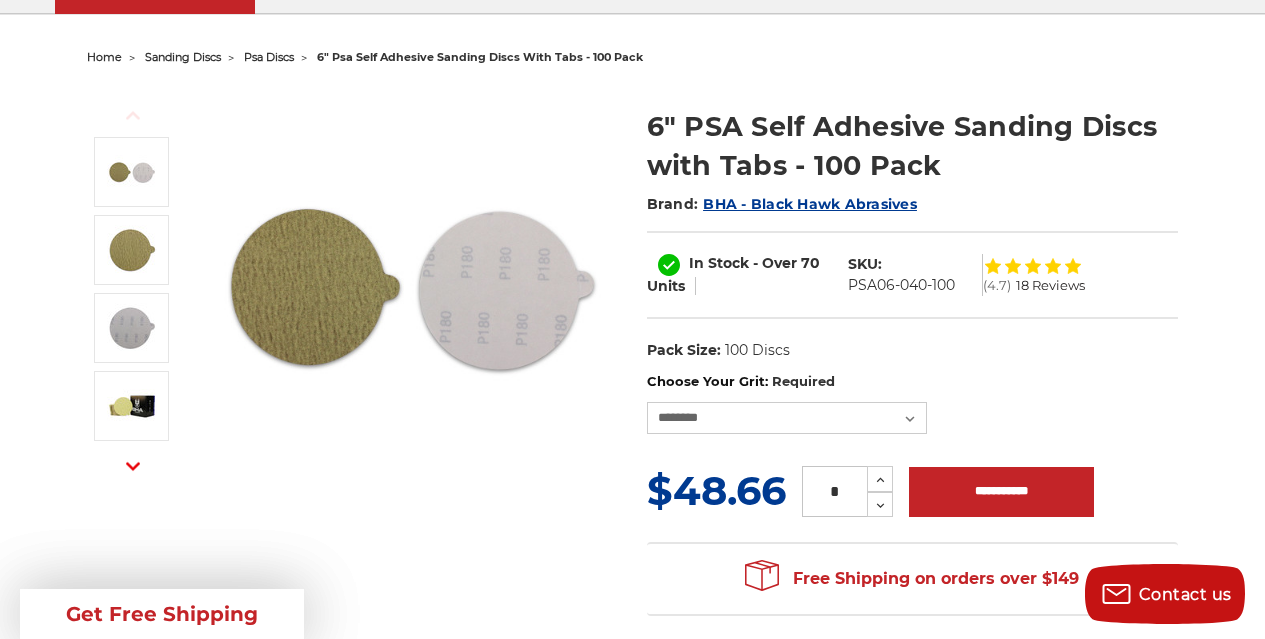 click on "18 Reviews" at bounding box center (1050, 285) 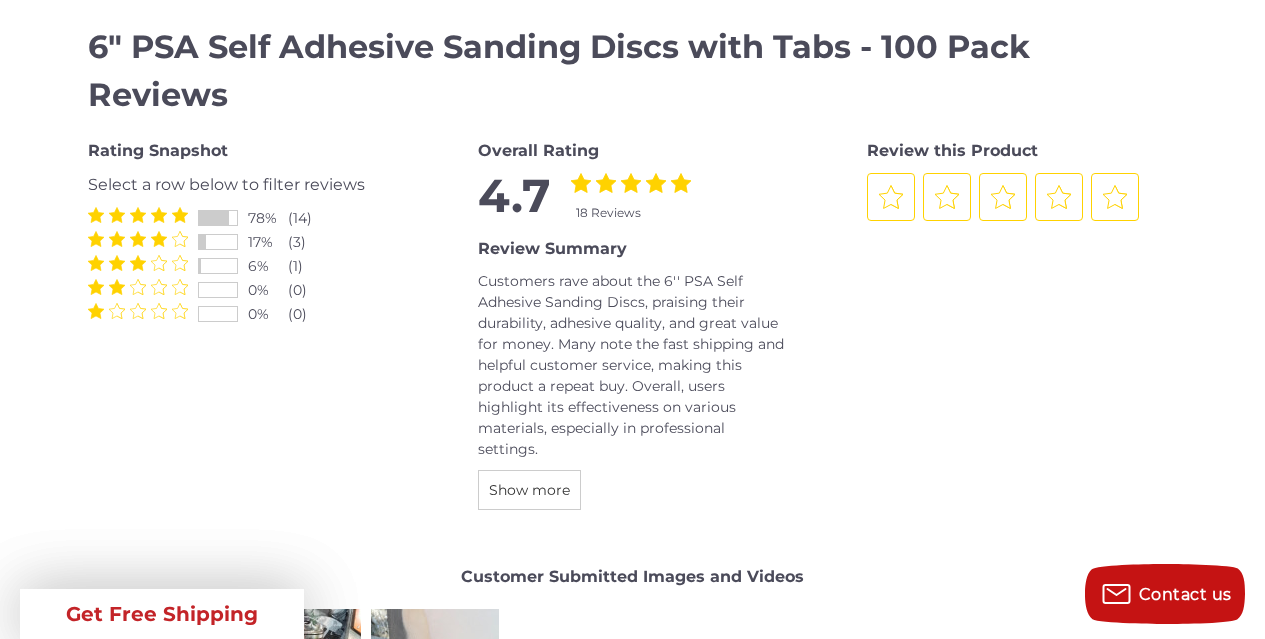 scroll, scrollTop: 2478, scrollLeft: 0, axis: vertical 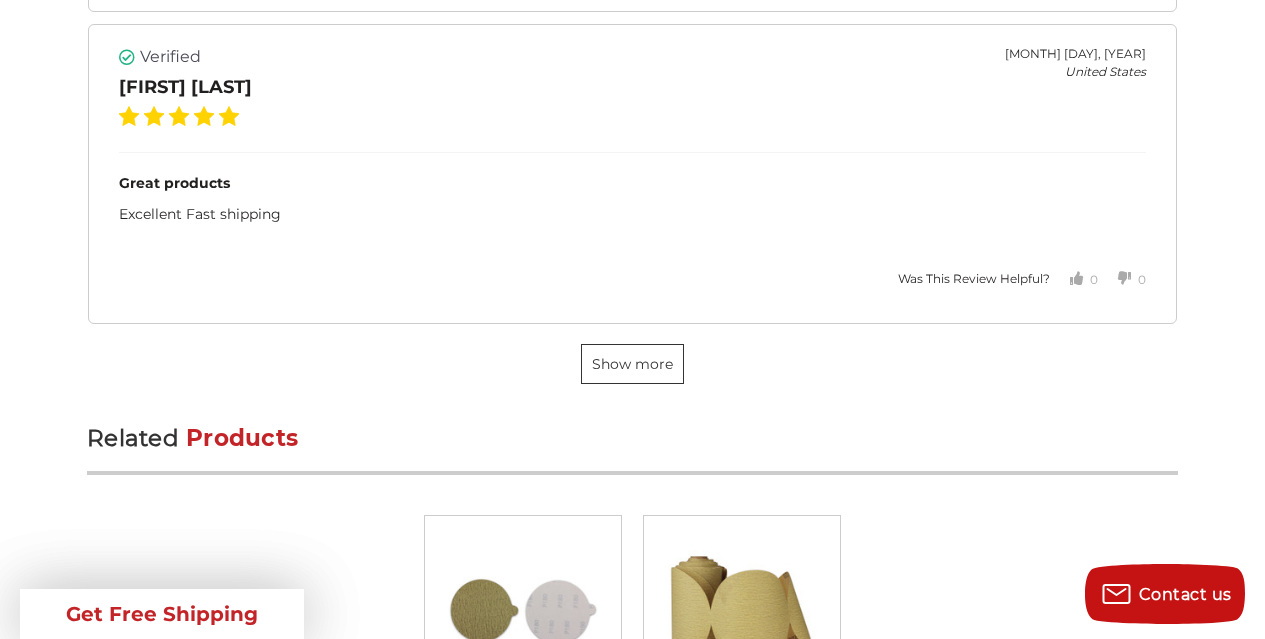 click on "Show more" at bounding box center [632, 364] 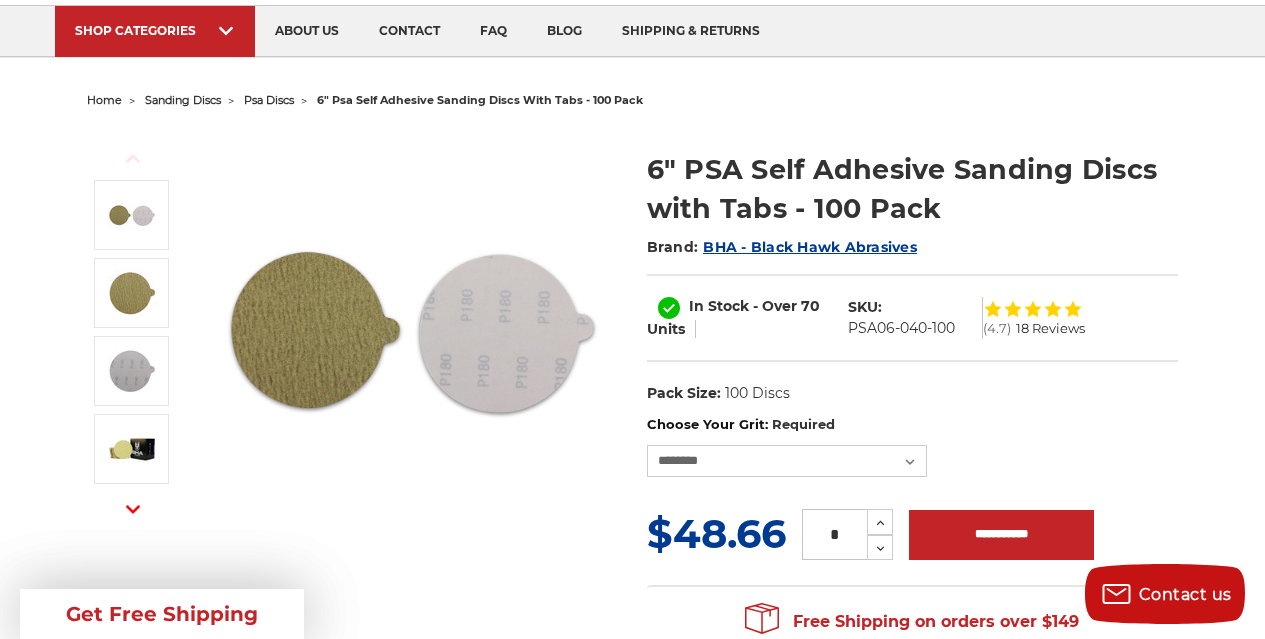 scroll, scrollTop: 227, scrollLeft: 0, axis: vertical 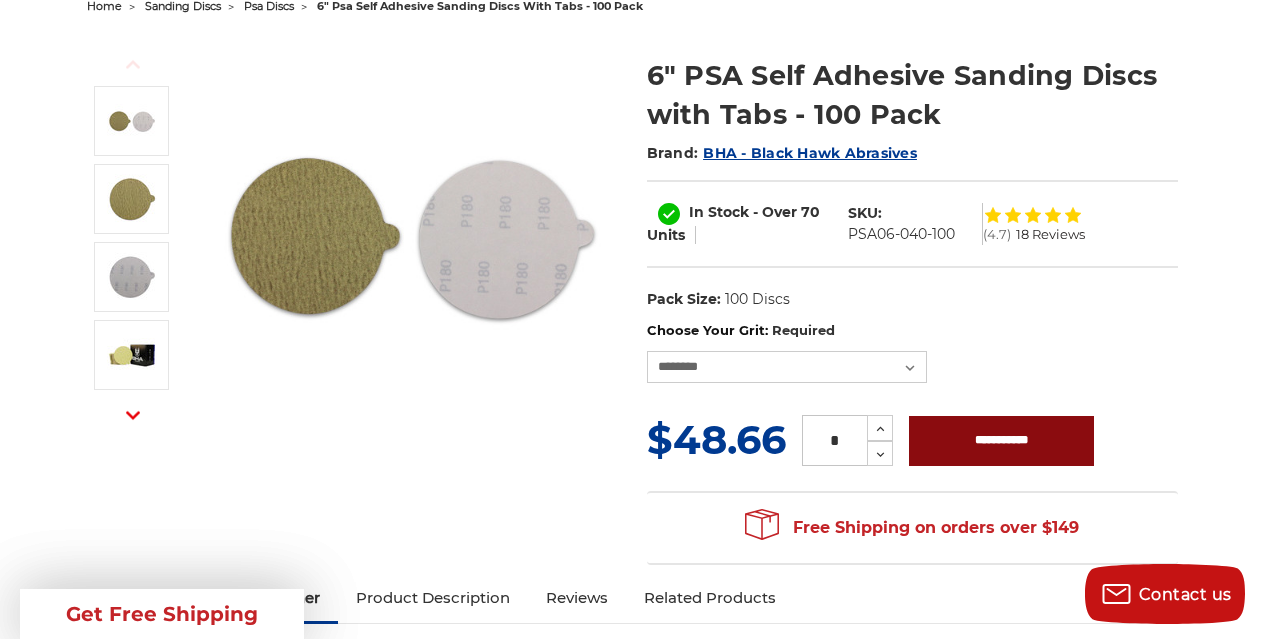 click on "**********" at bounding box center [1001, 441] 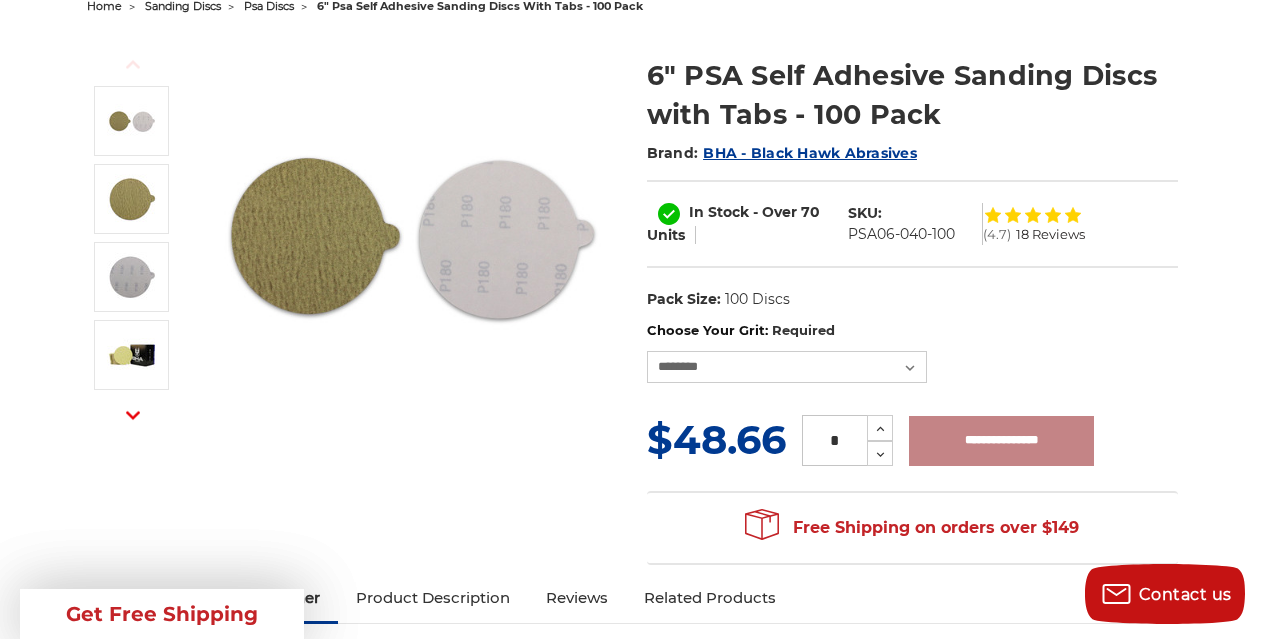 type on "**********" 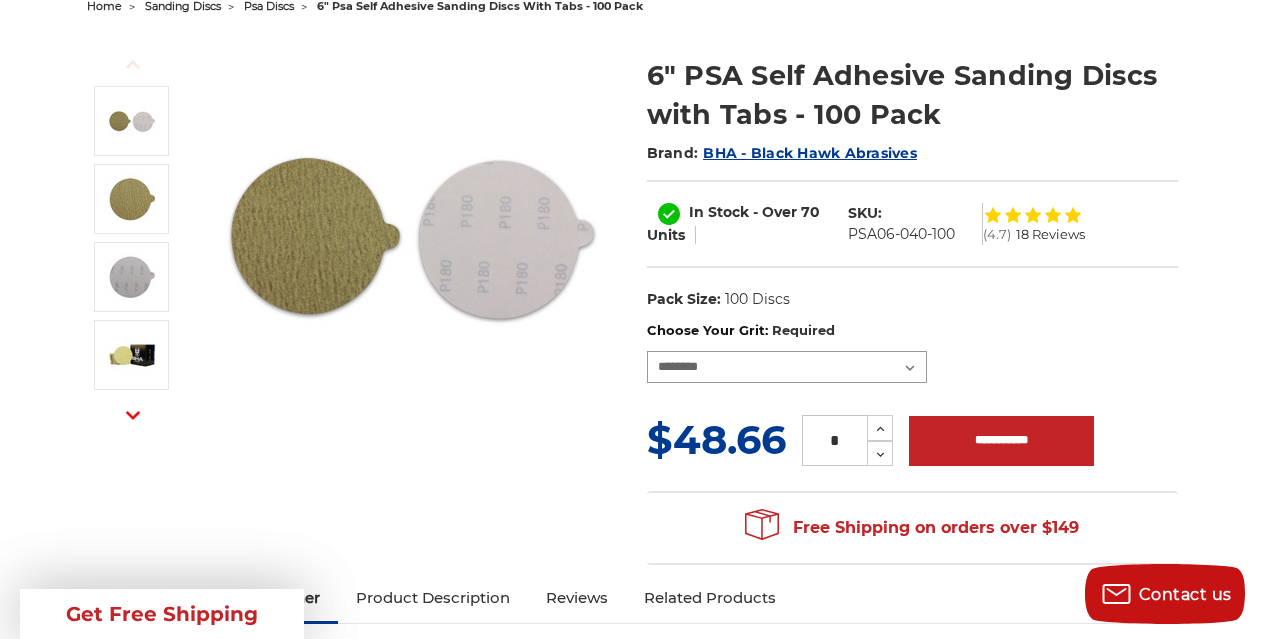 click on "**********" at bounding box center [787, 367] 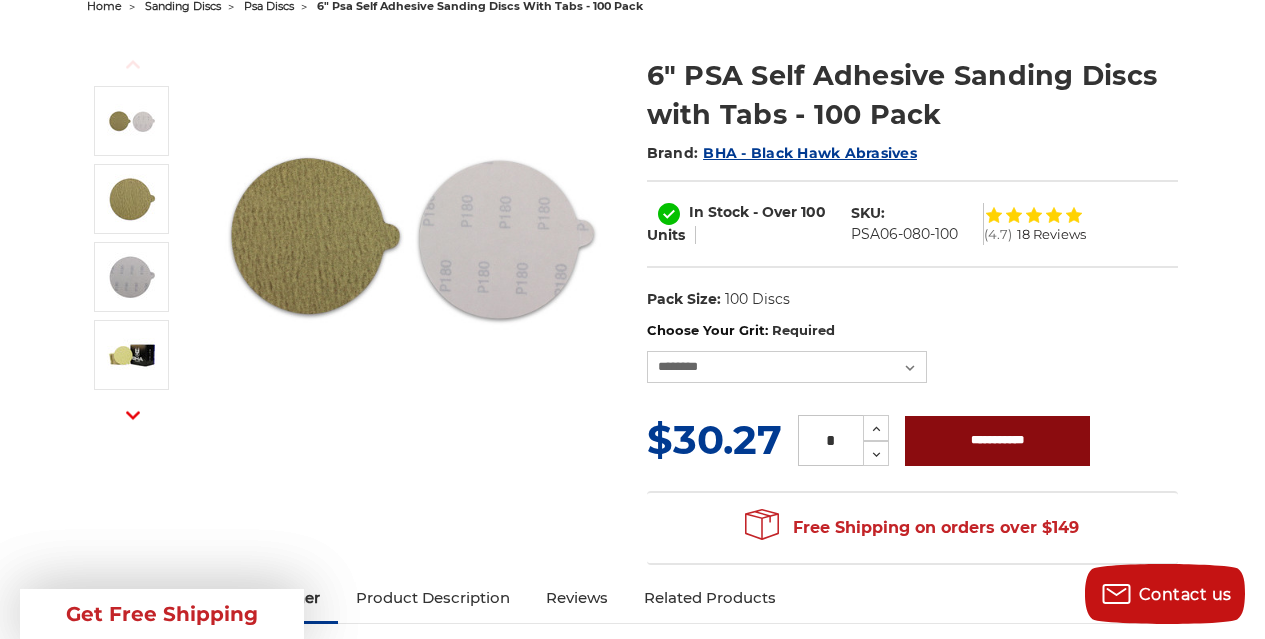 click on "**********" at bounding box center (997, 441) 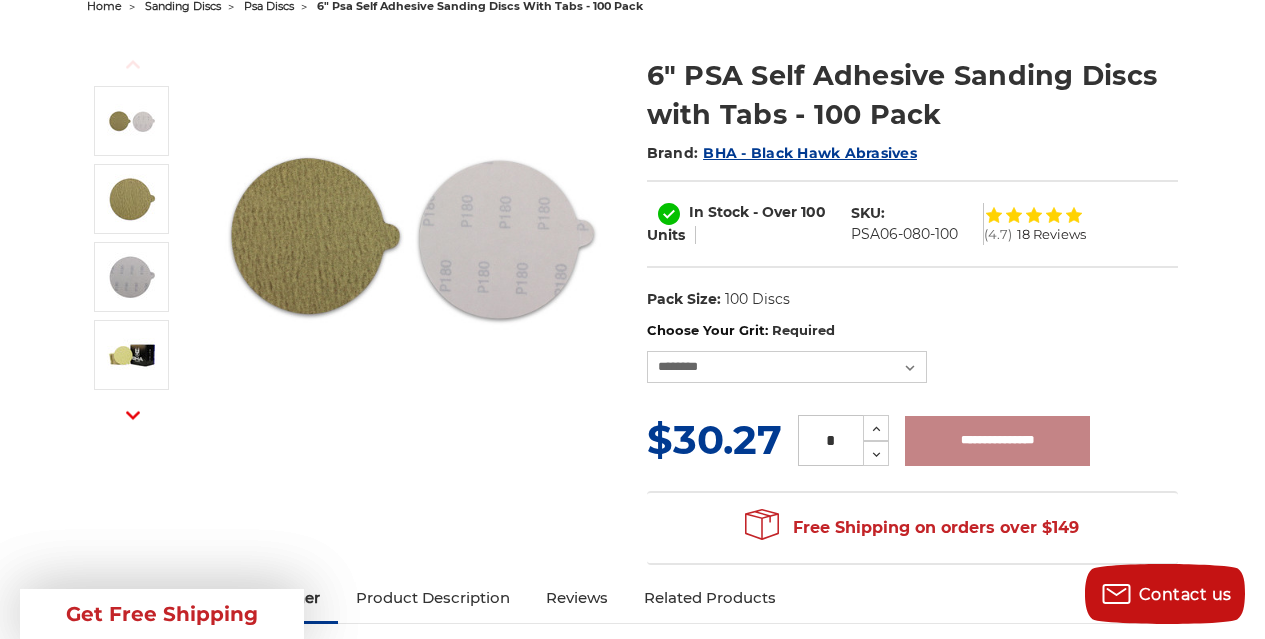 type on "**********" 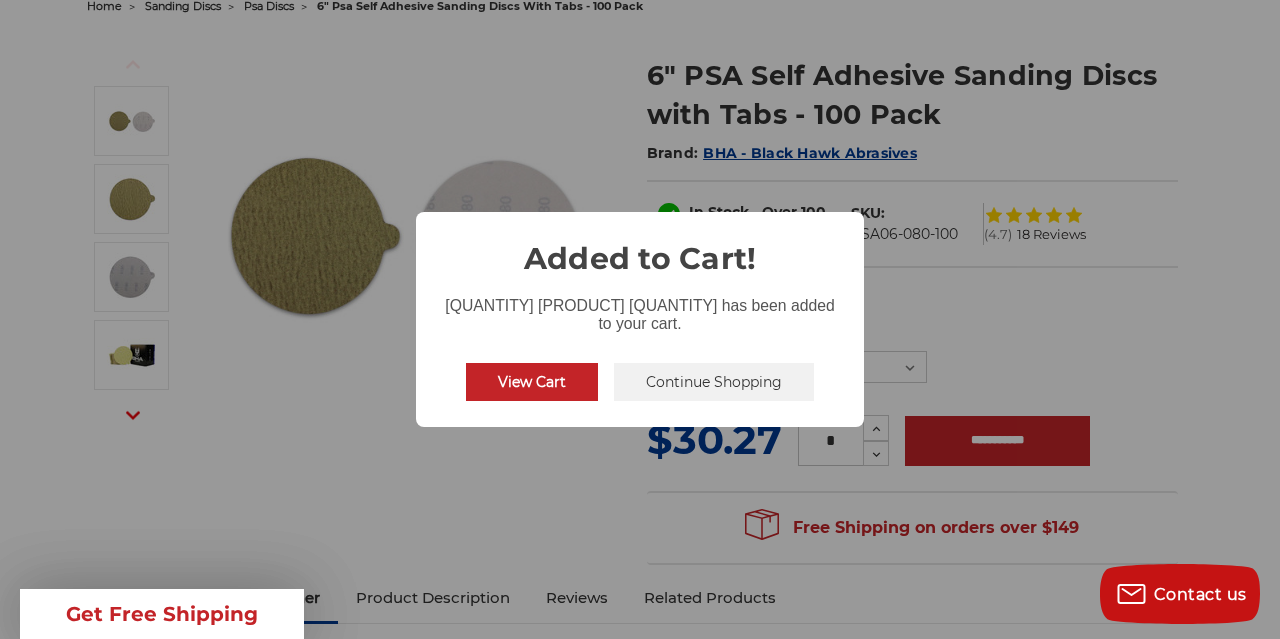 click on "Continue Shopping" at bounding box center (714, 382) 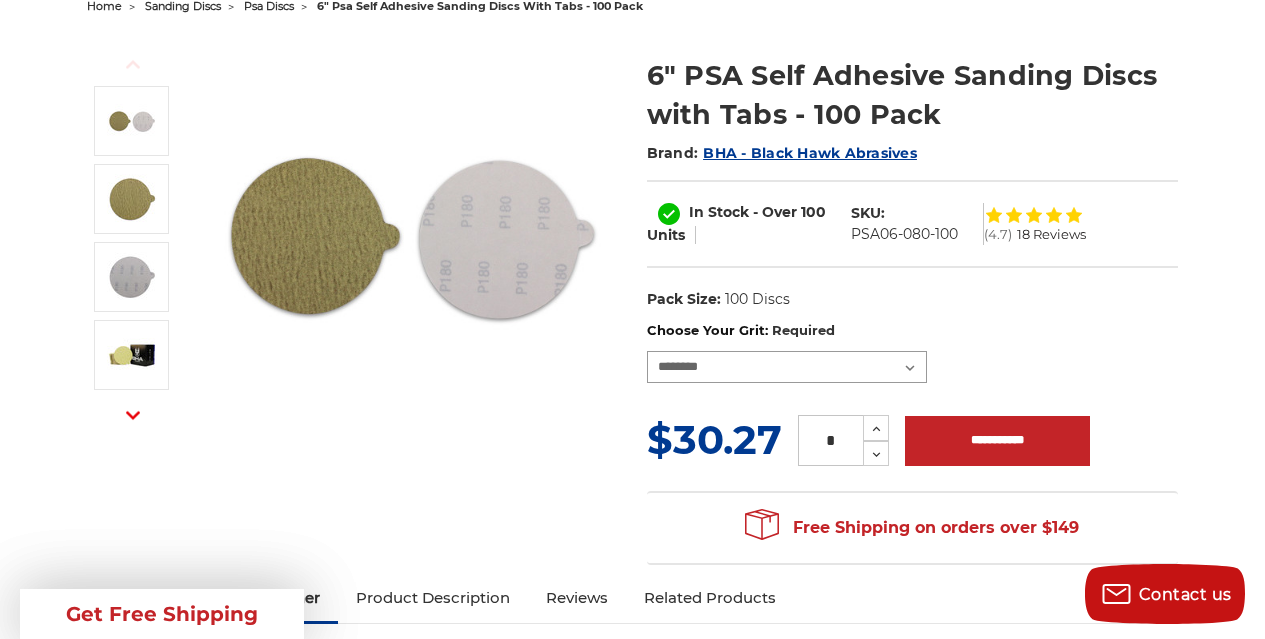 click on "**********" at bounding box center [787, 367] 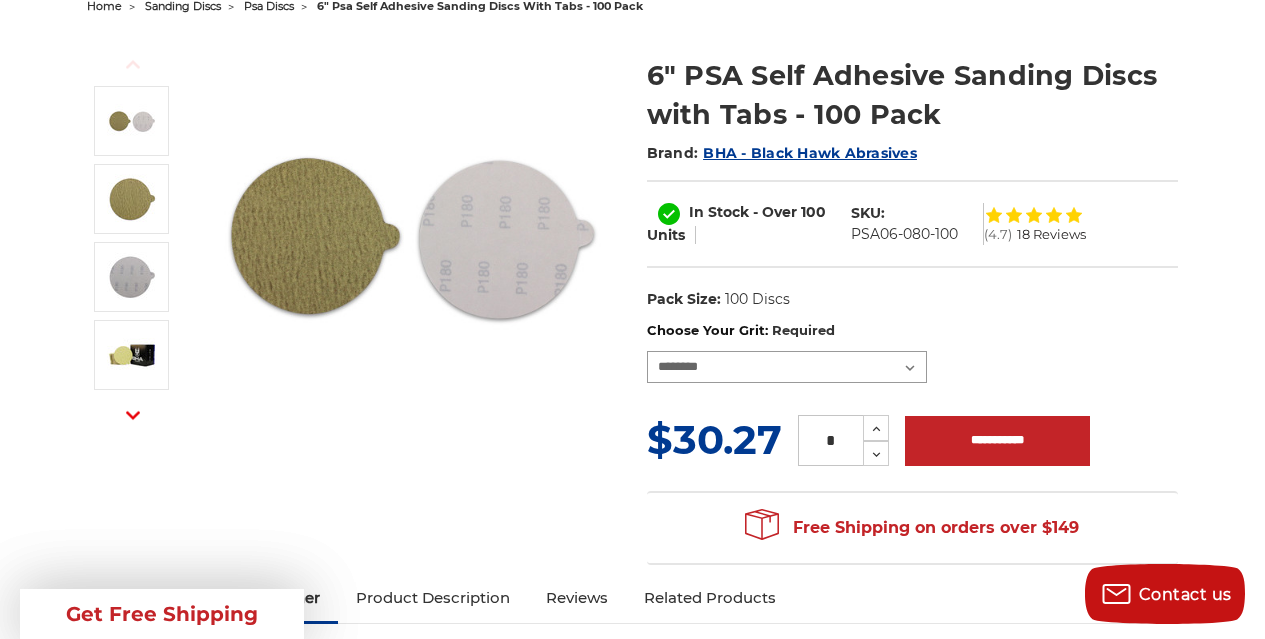 select on "***" 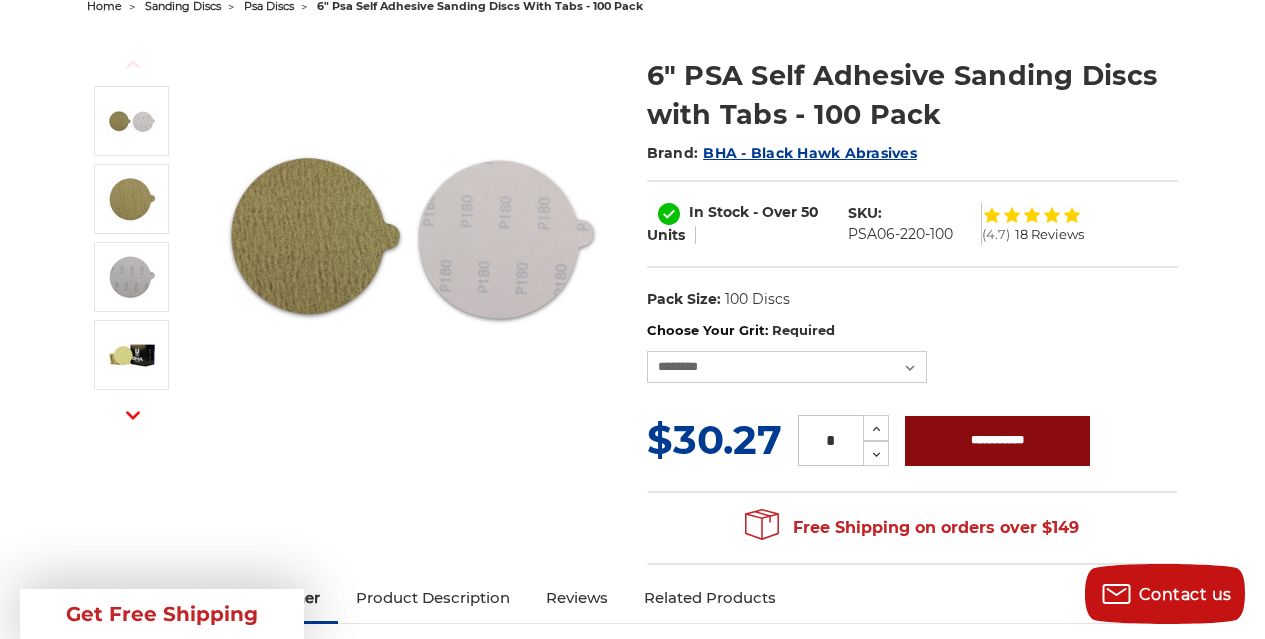 click on "**********" at bounding box center [997, 441] 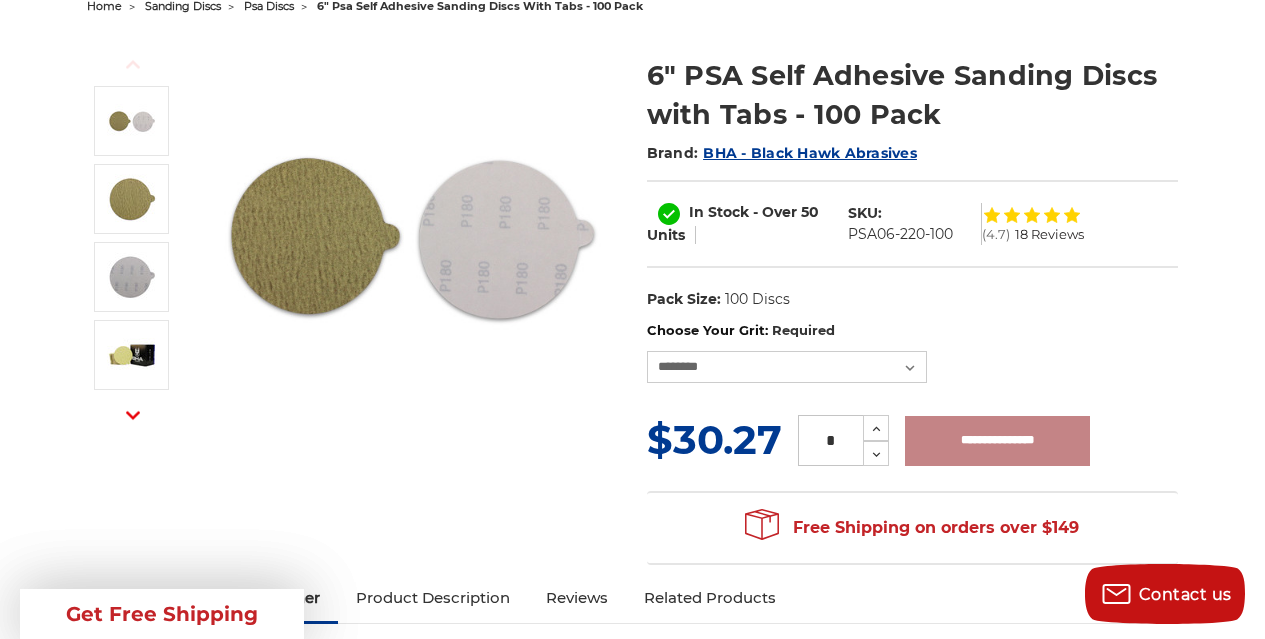 type on "**********" 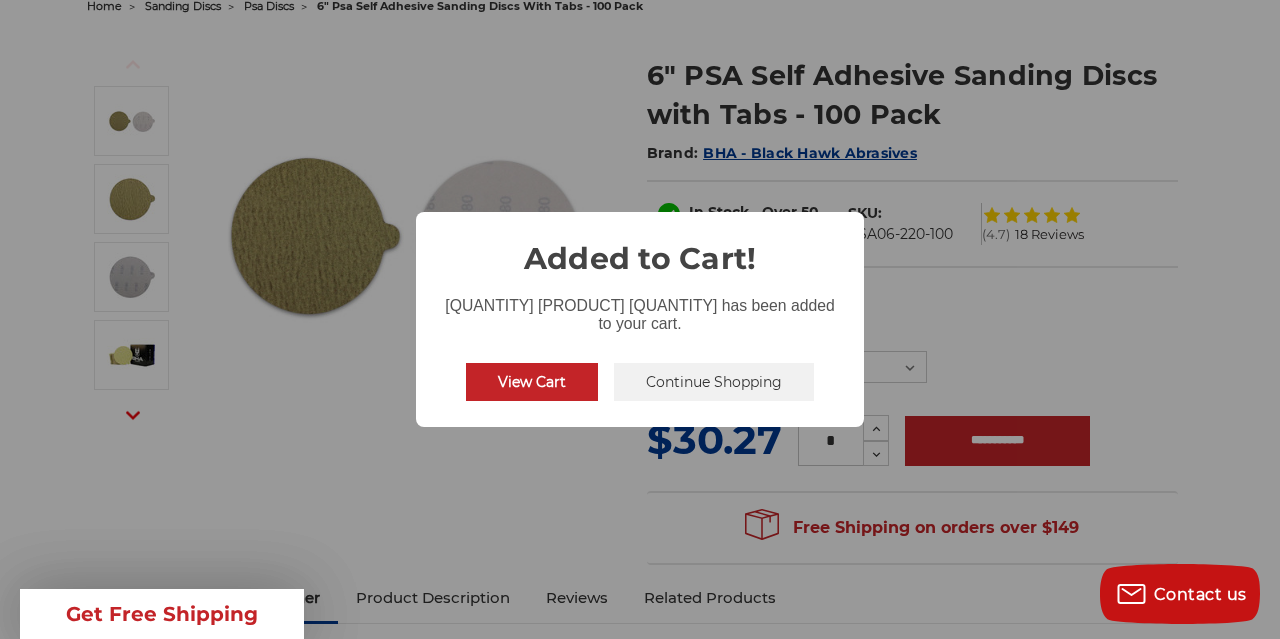 click on "Continue Shopping" at bounding box center [714, 382] 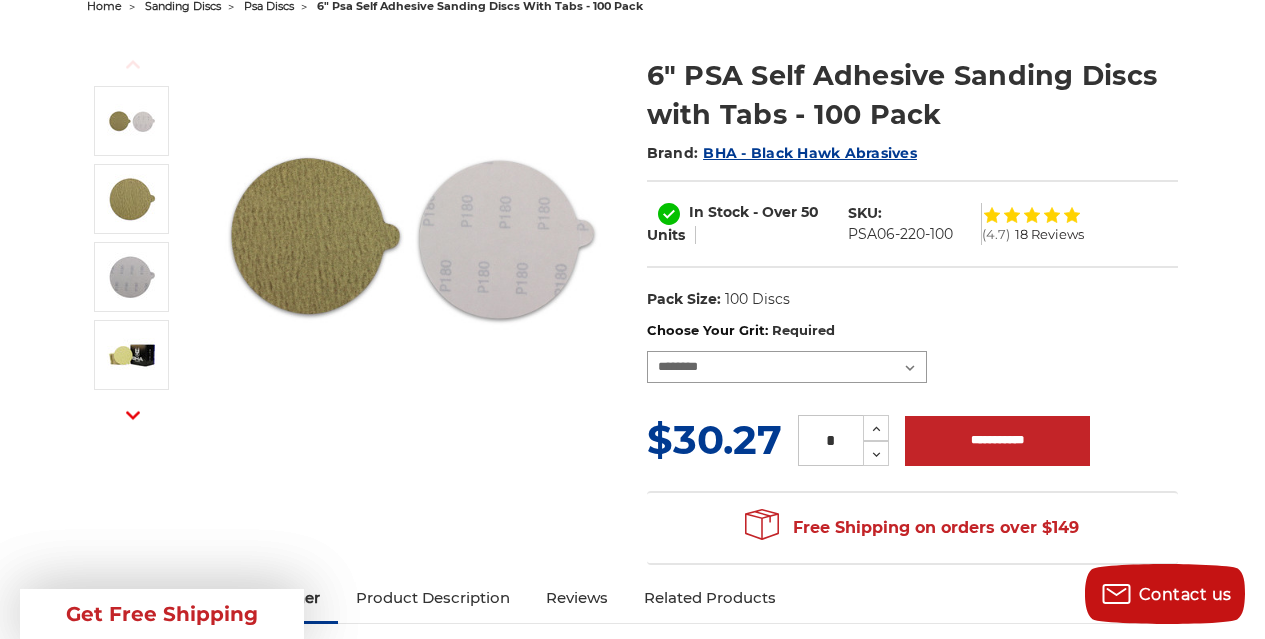 click on "**********" at bounding box center (787, 367) 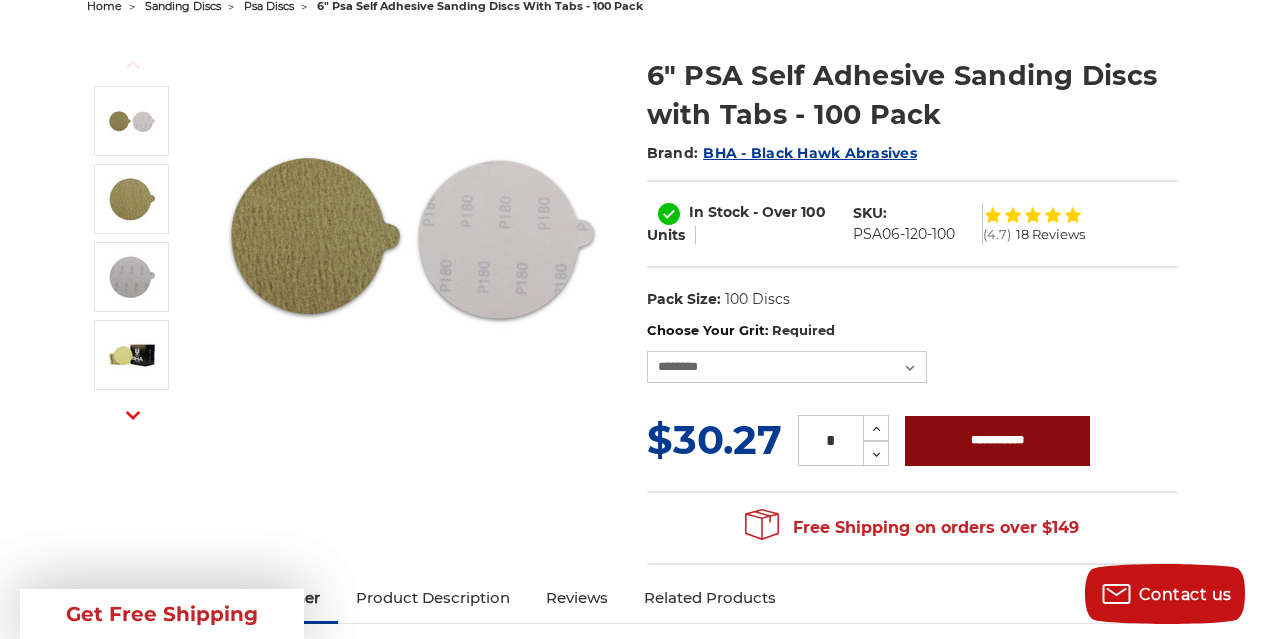click on "**********" at bounding box center (997, 441) 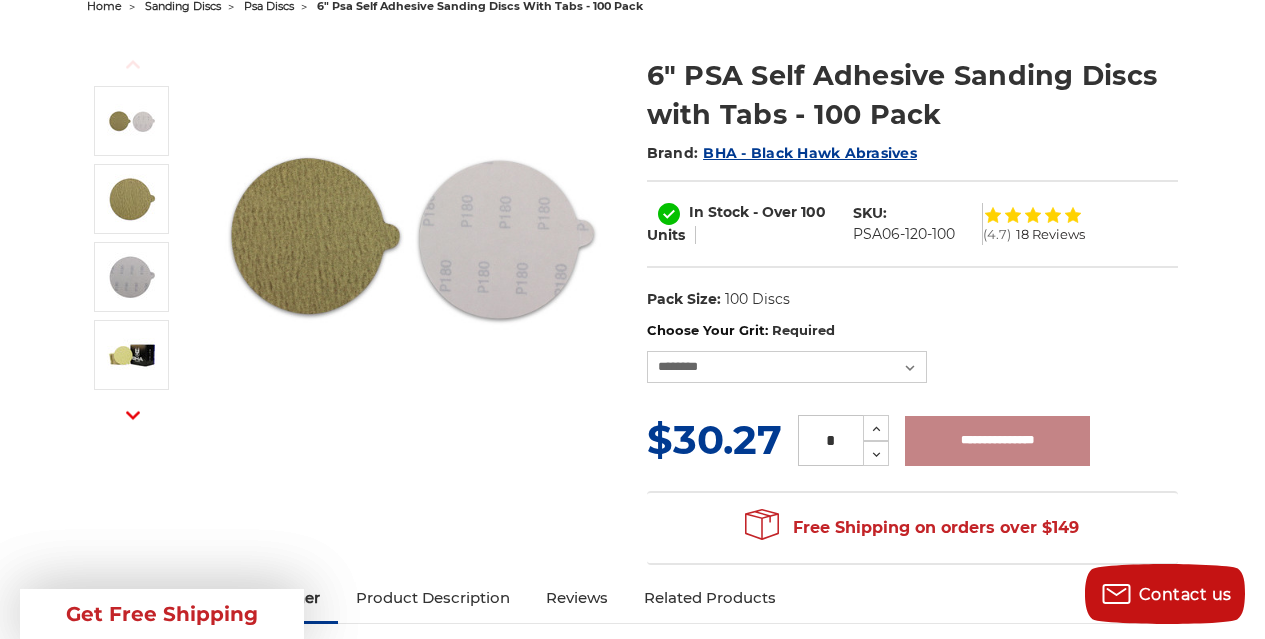 type on "**********" 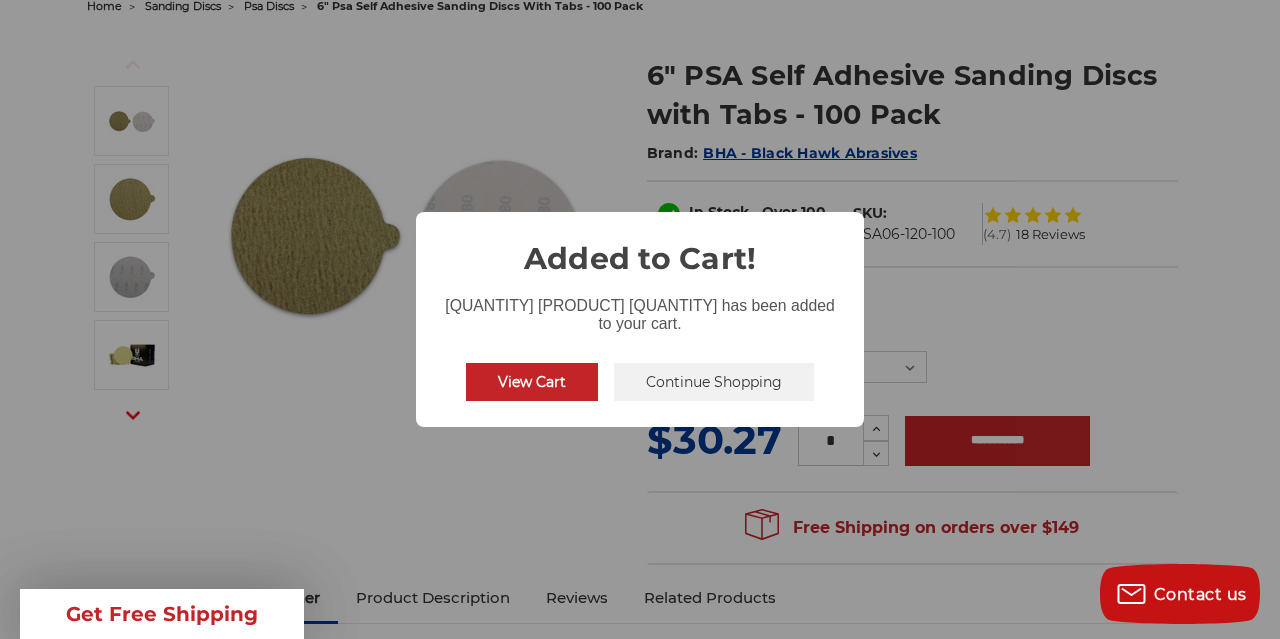 click on "Continue Shopping" at bounding box center (714, 382) 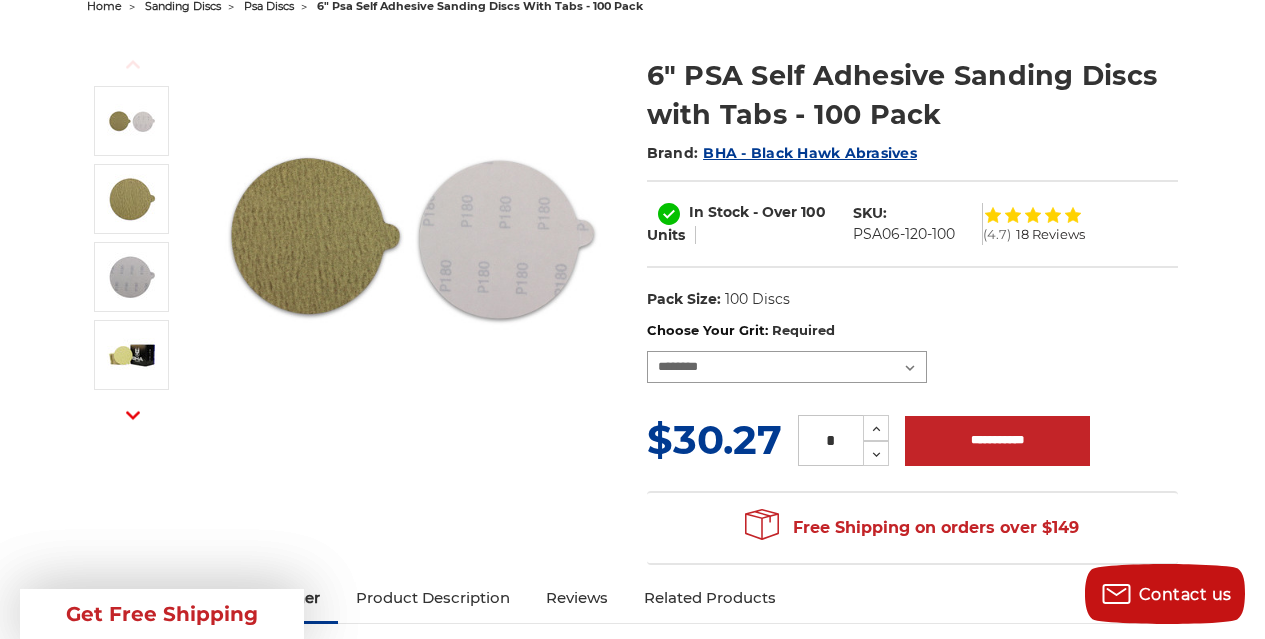 click on "**********" at bounding box center (787, 367) 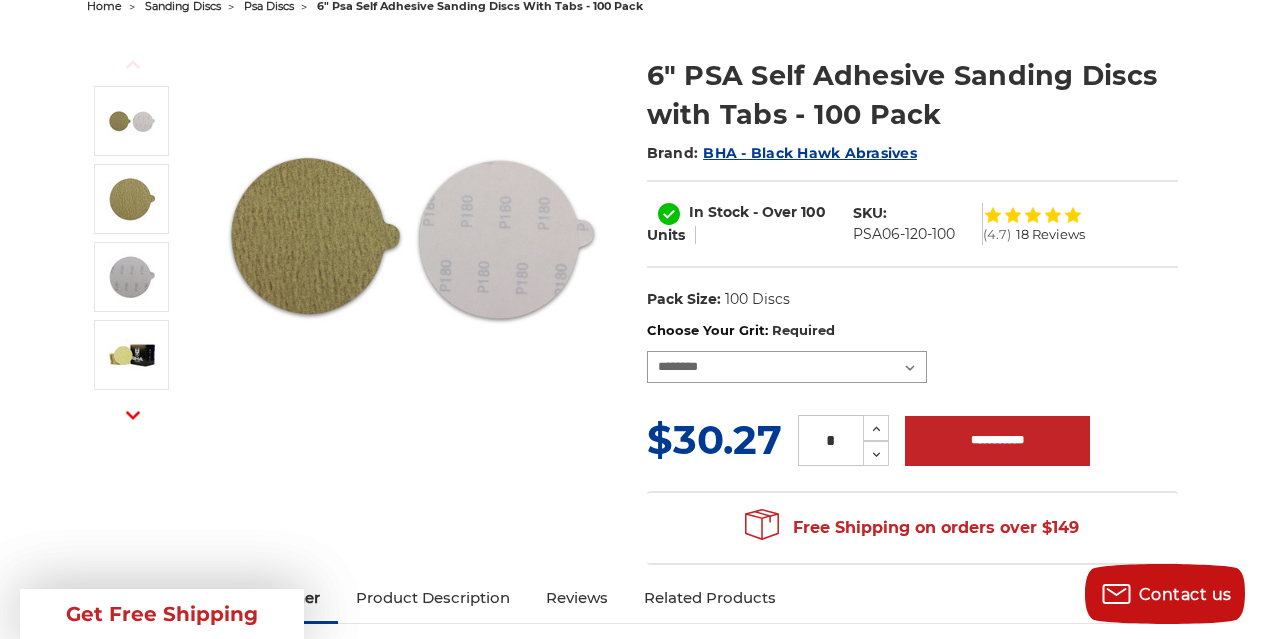 select on "***" 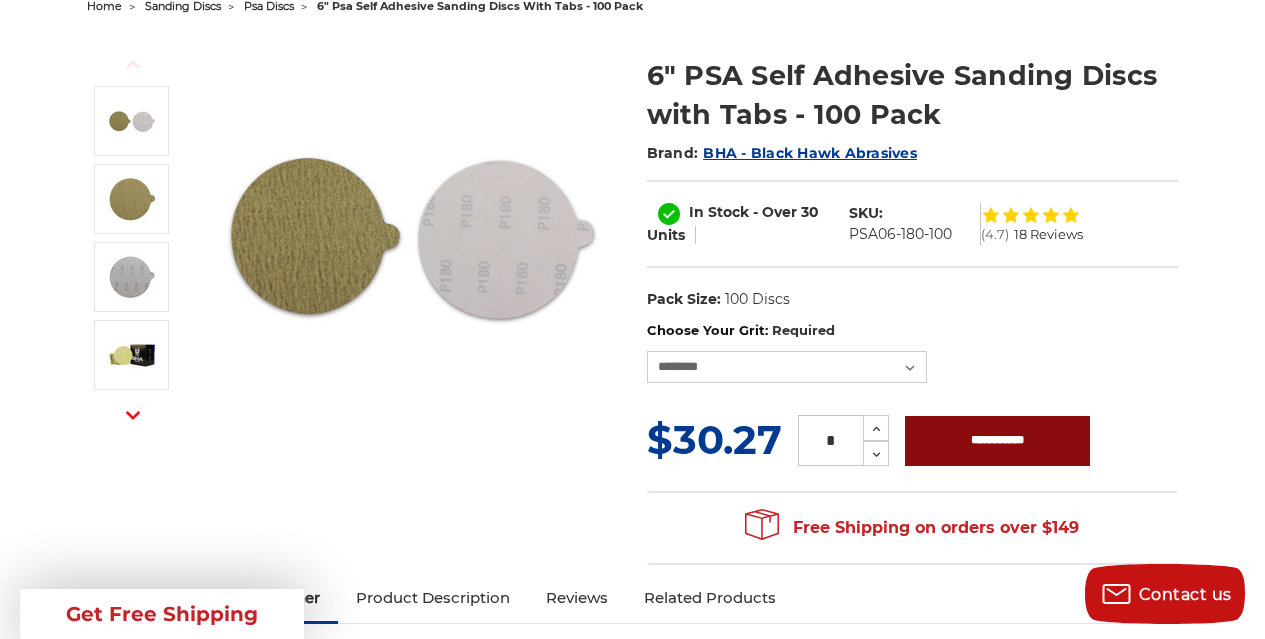 click on "**********" at bounding box center [997, 441] 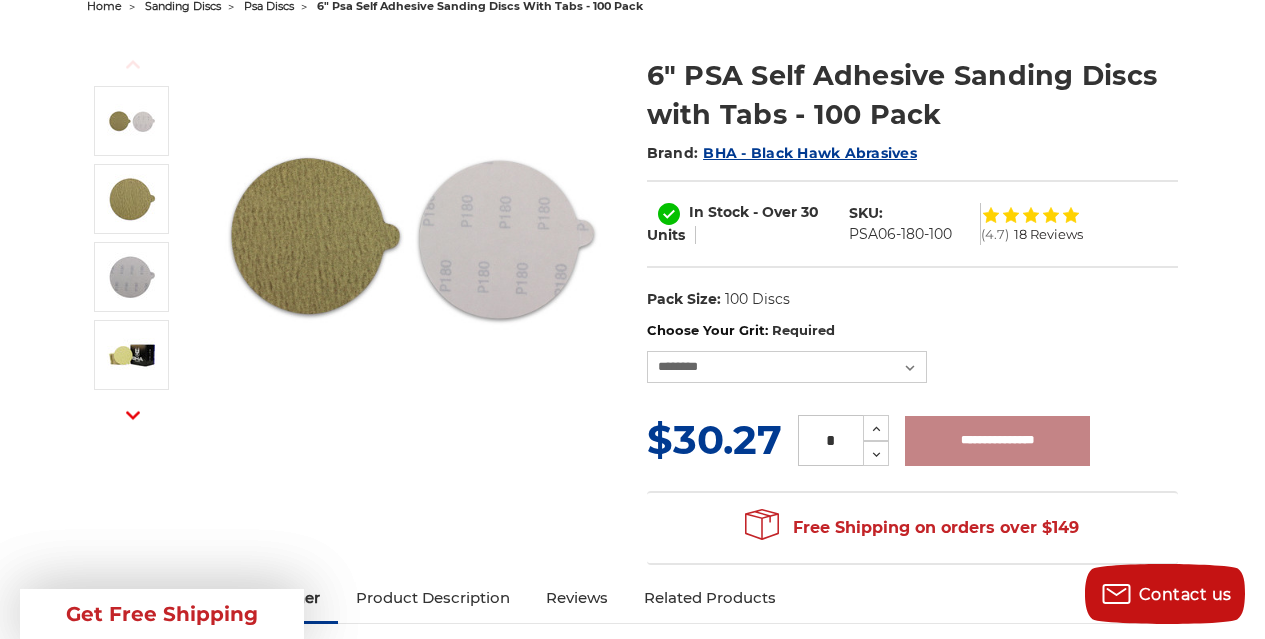 type on "**********" 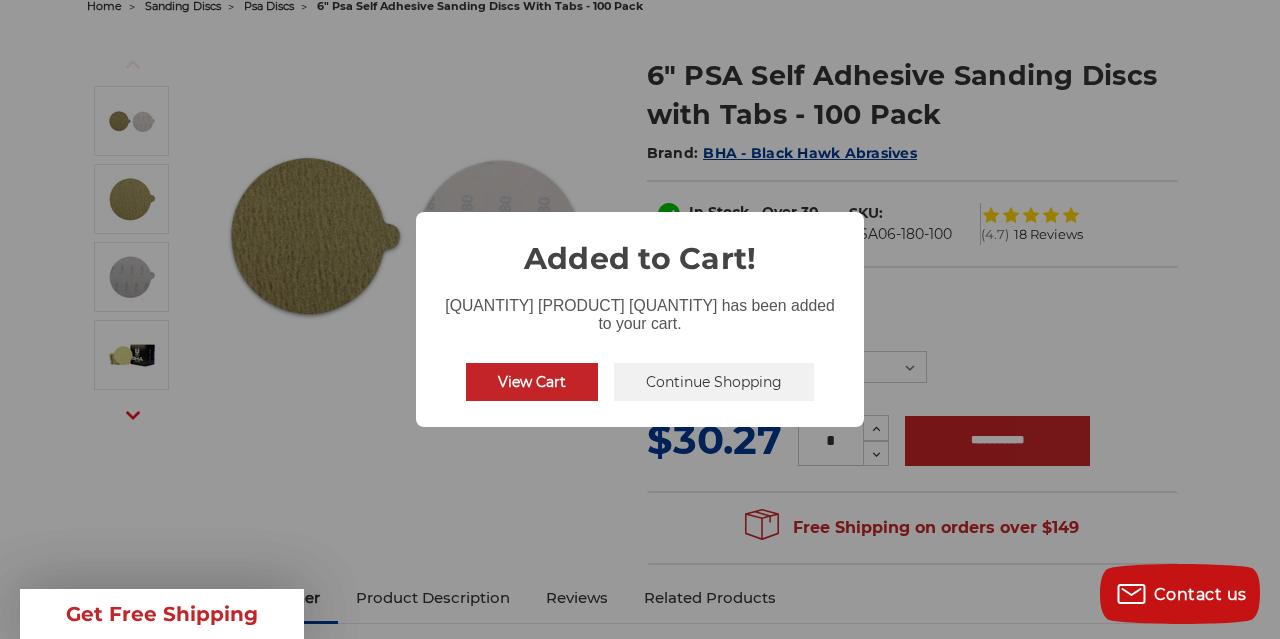 click on "Continue Shopping" at bounding box center (714, 382) 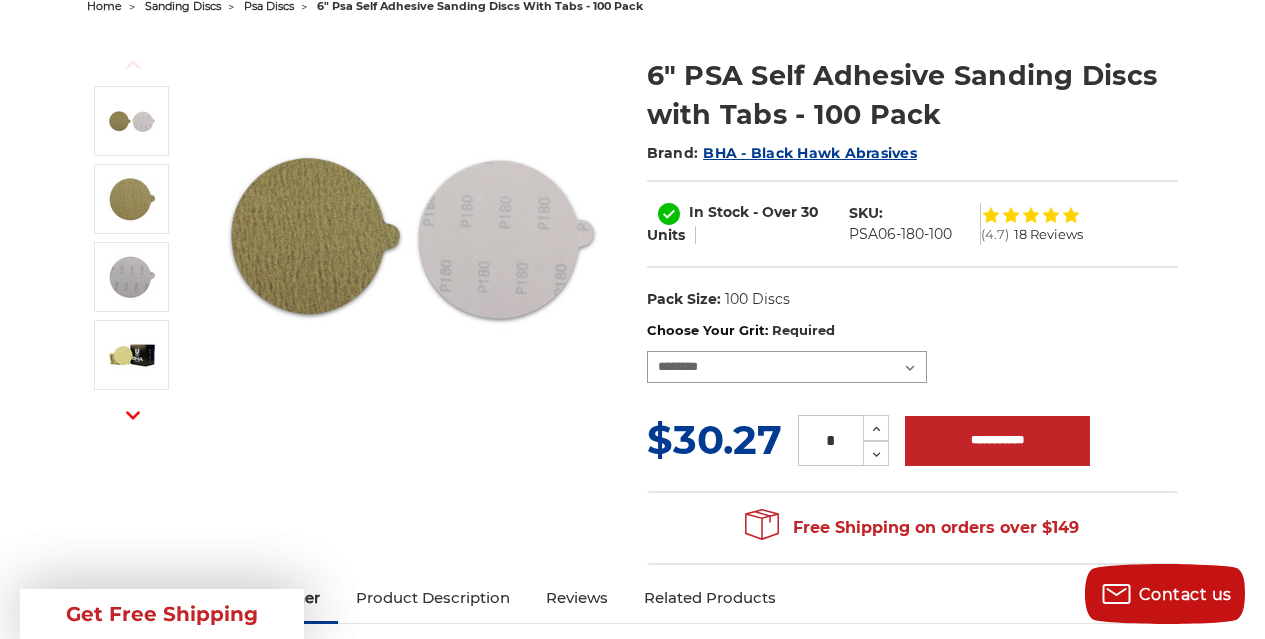 click on "**********" at bounding box center (787, 367) 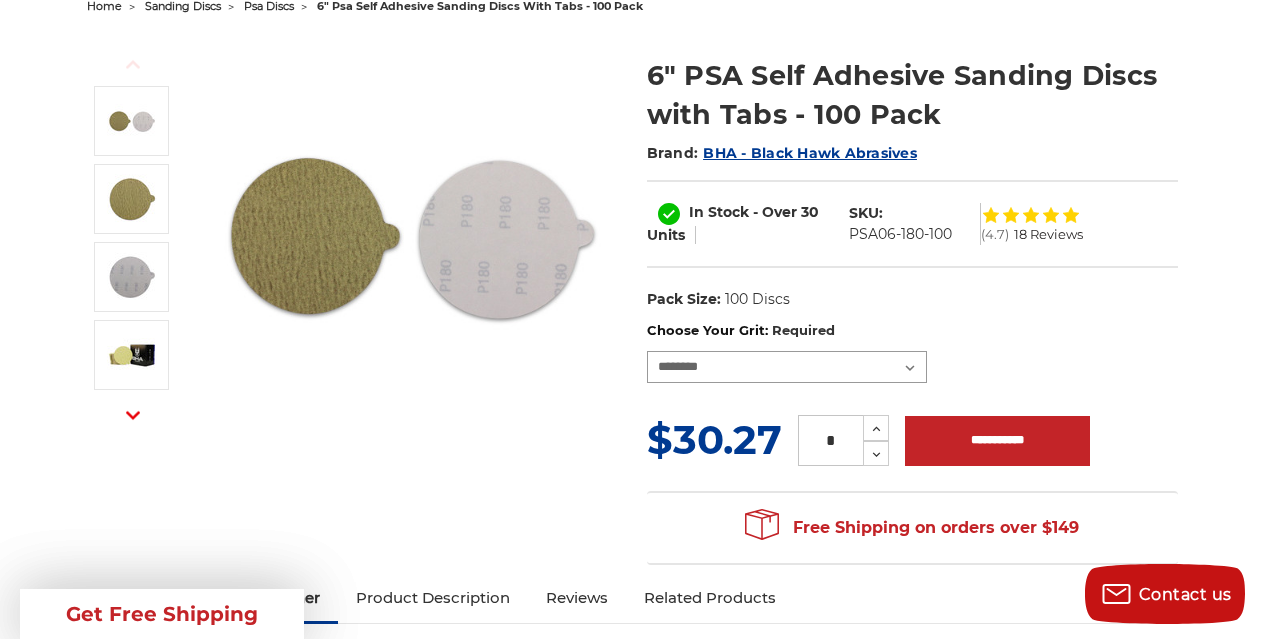 select on "***" 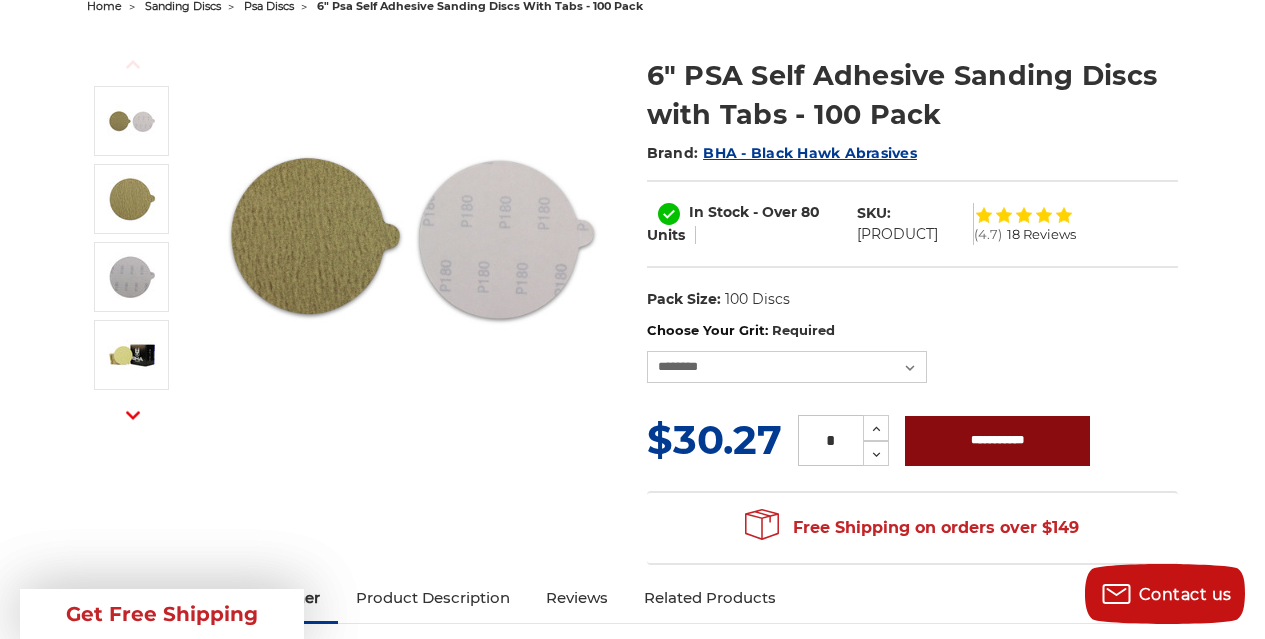 click on "**********" at bounding box center [997, 441] 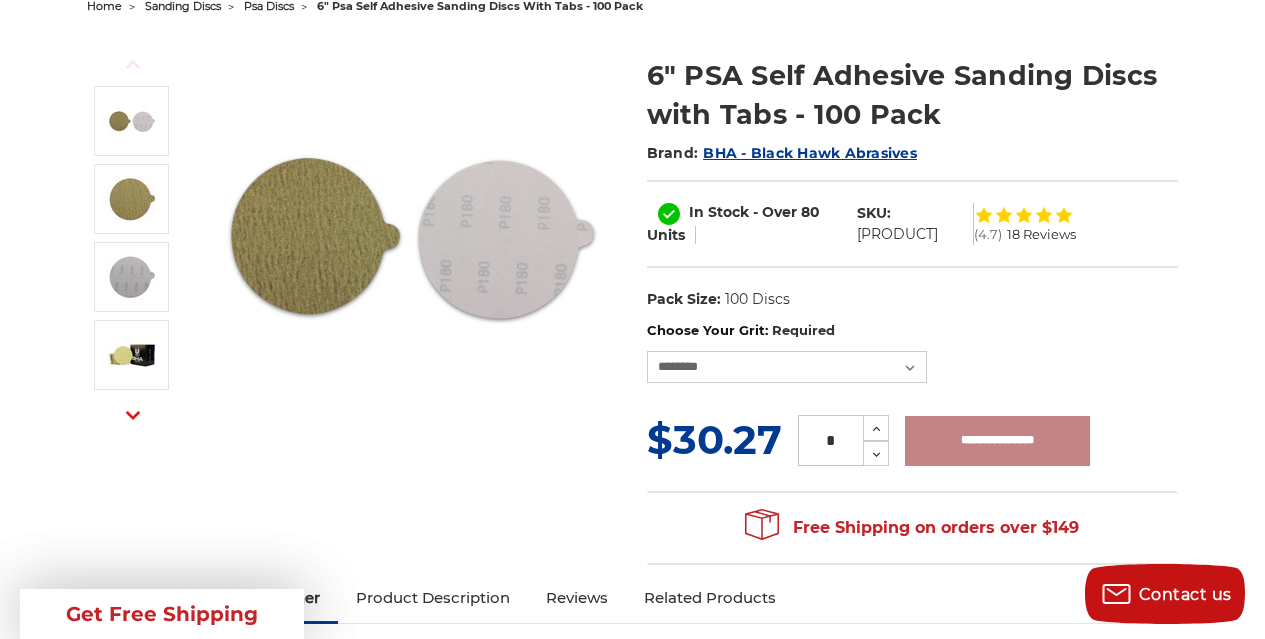 type on "**********" 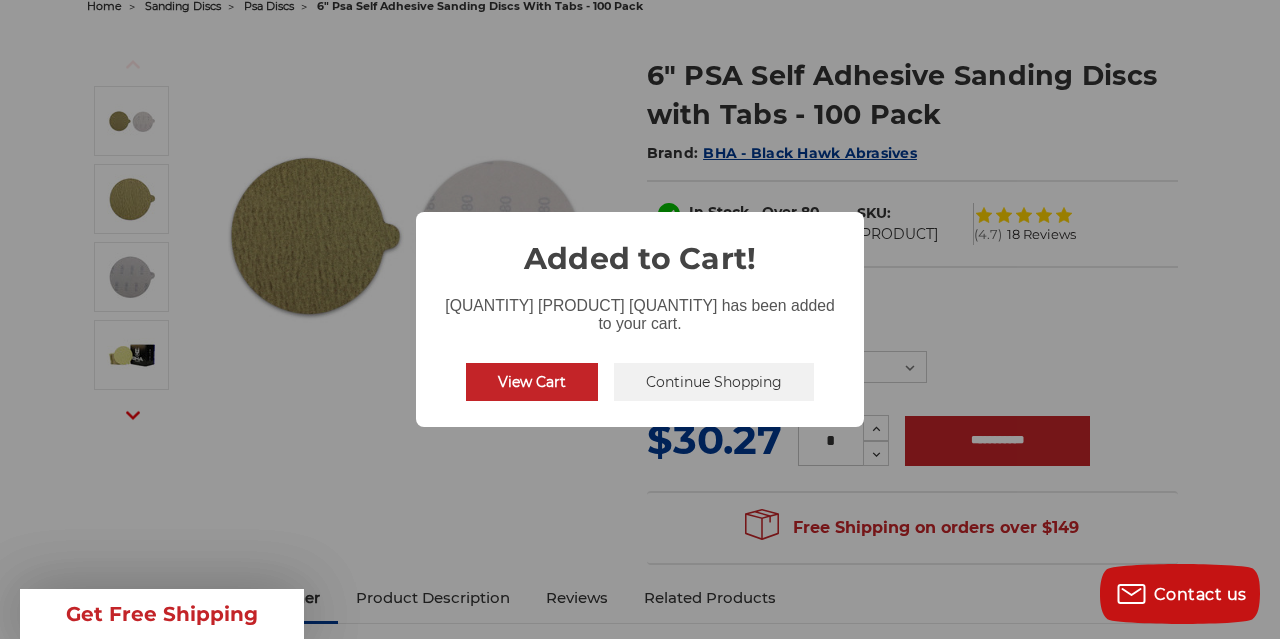 click on "View Cart" at bounding box center (532, 382) 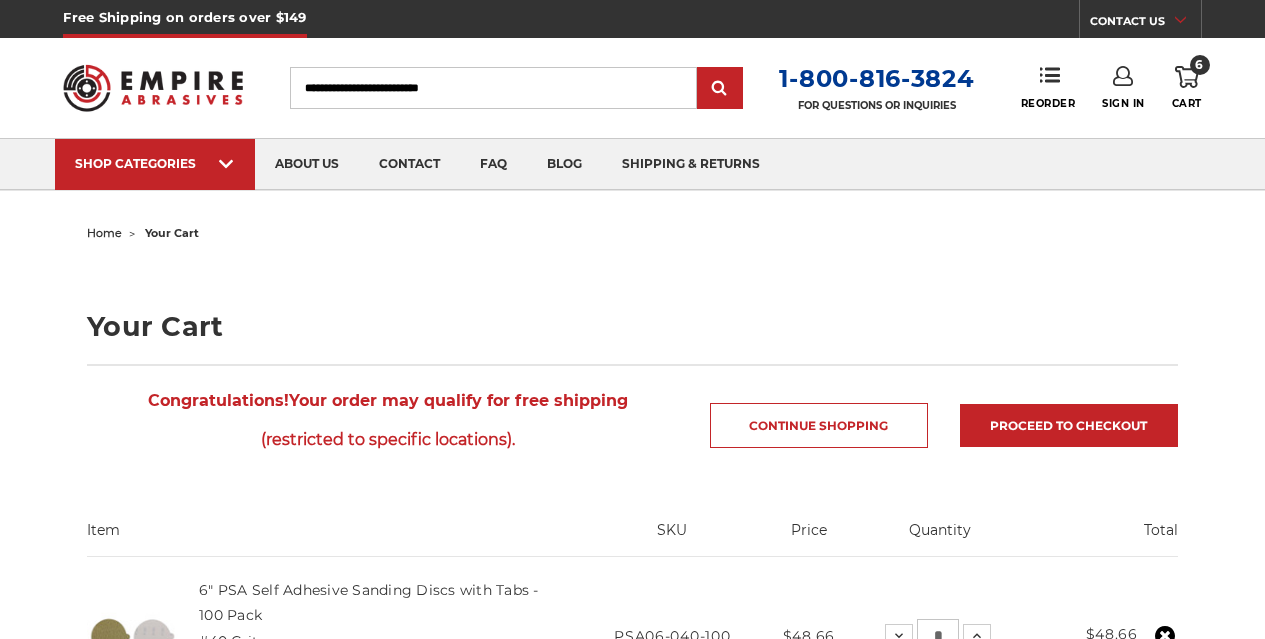 scroll, scrollTop: 0, scrollLeft: 0, axis: both 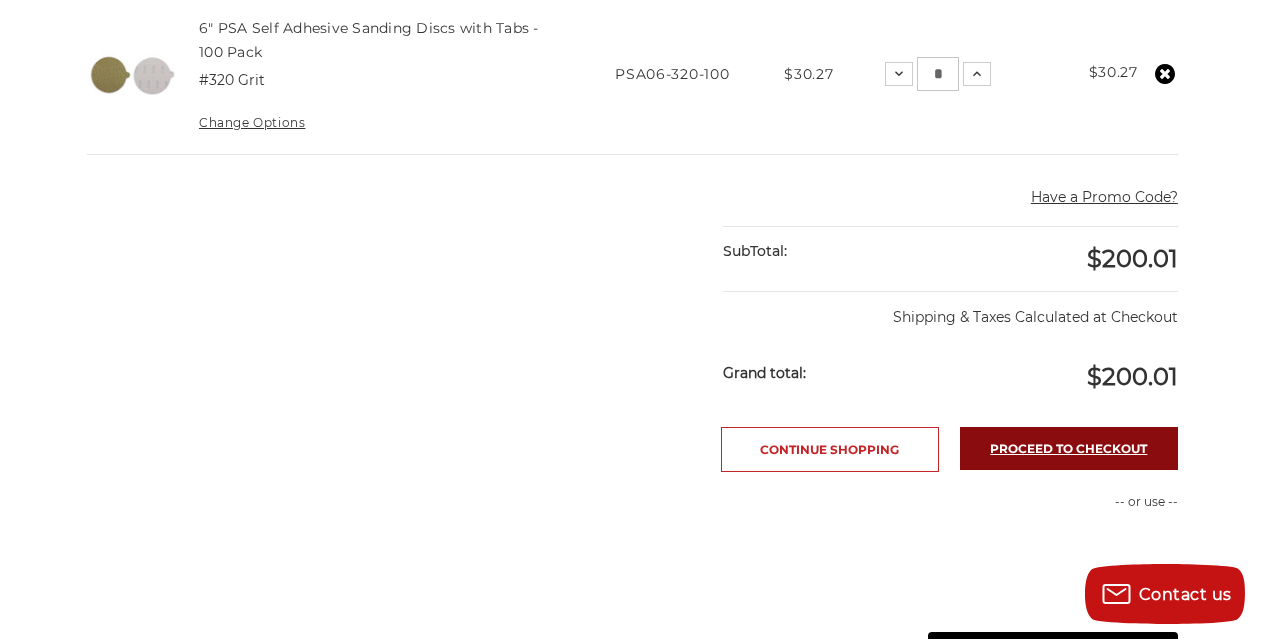 click on "Proceed to checkout" at bounding box center (1069, 448) 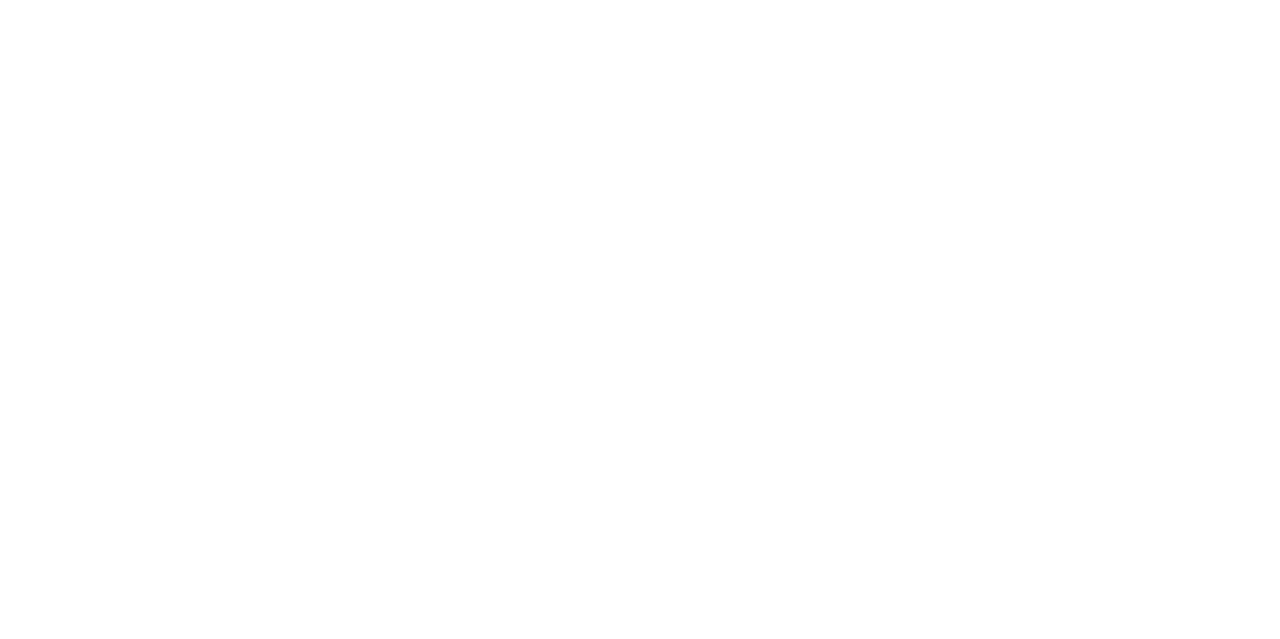 scroll, scrollTop: 0, scrollLeft: 0, axis: both 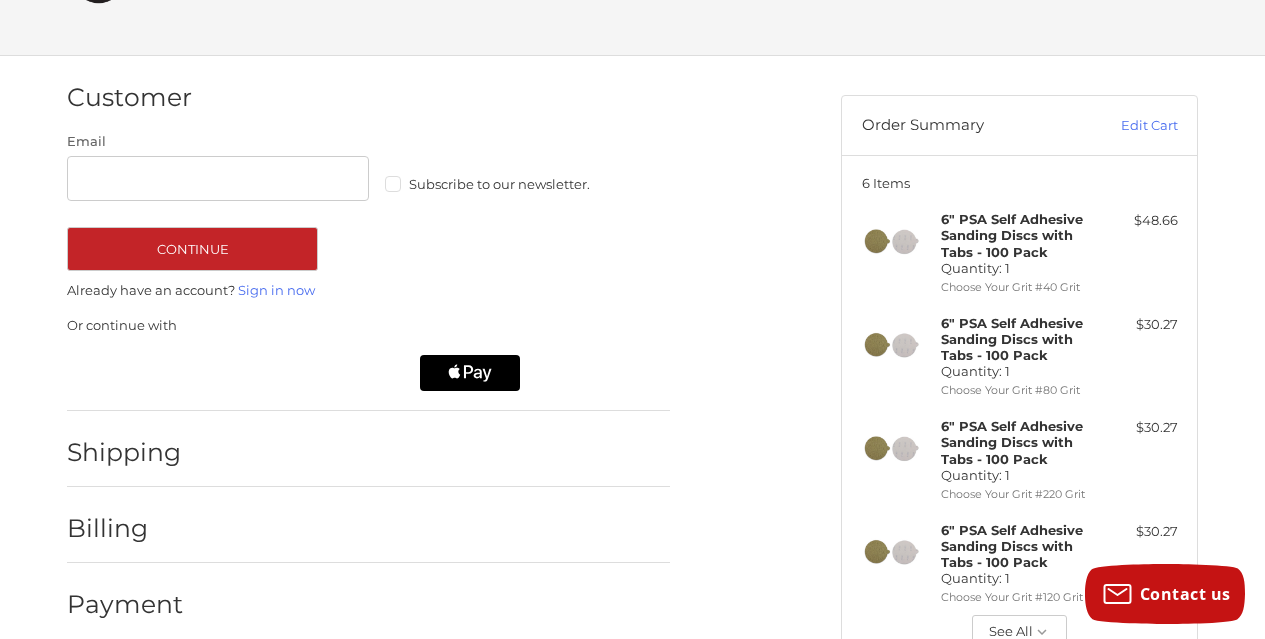 click on "Subscribe to our newsletter." at bounding box center (536, 184) 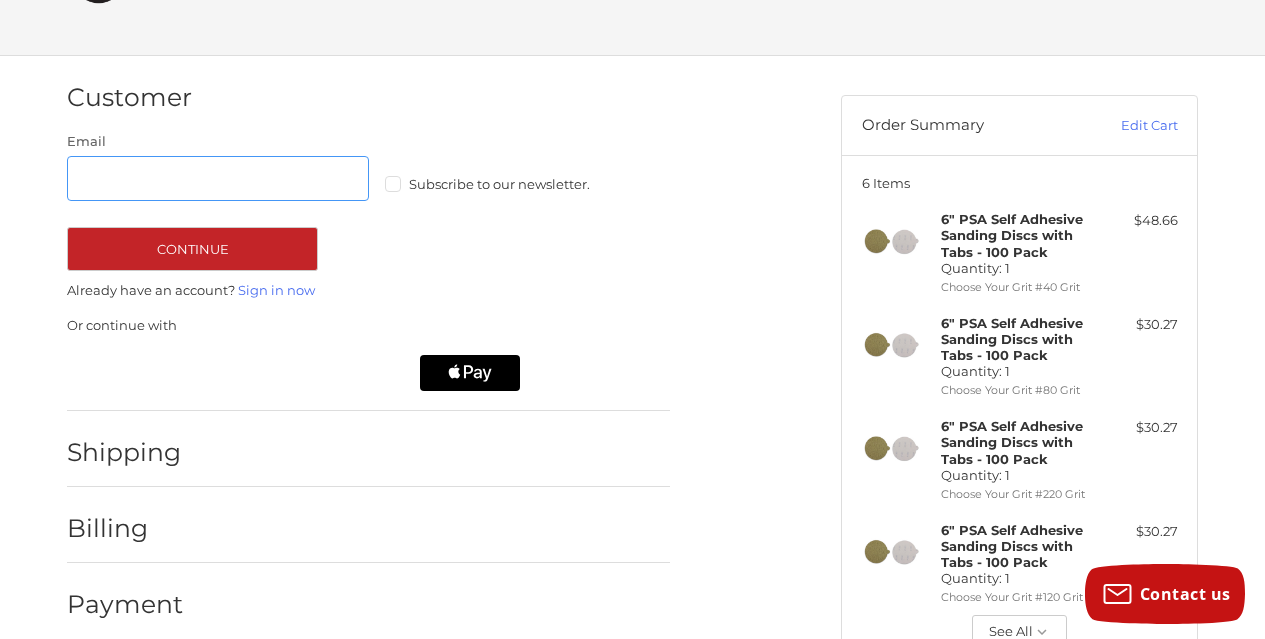click on "Email" at bounding box center (218, 178) 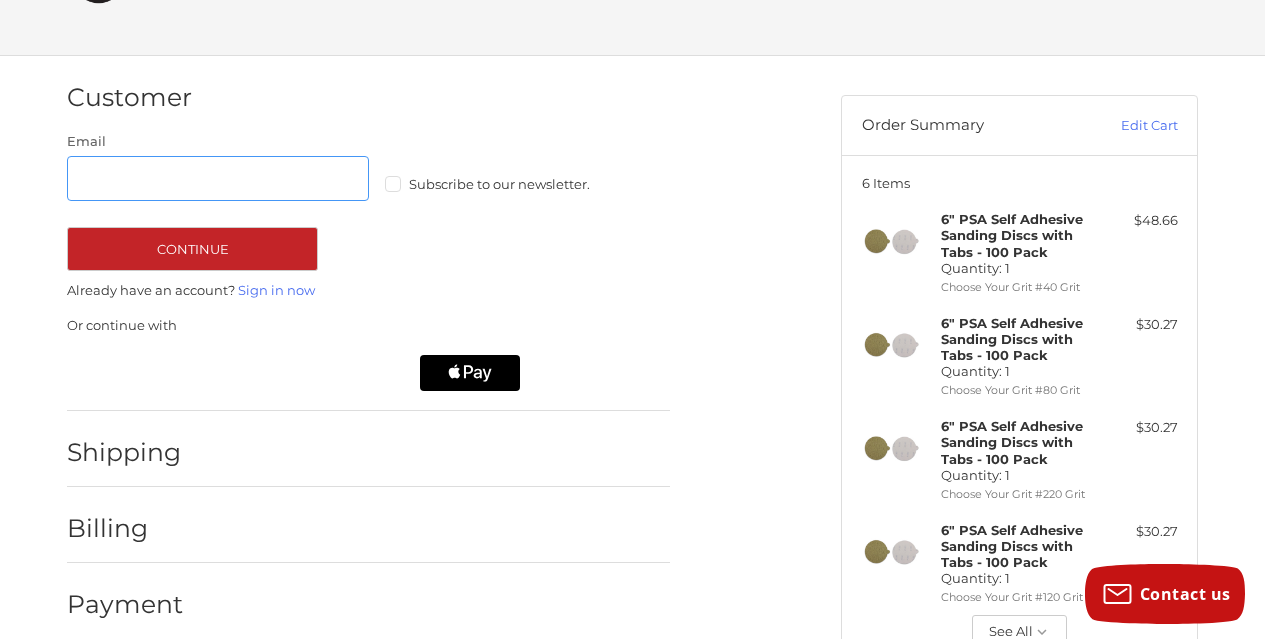 type on "**********" 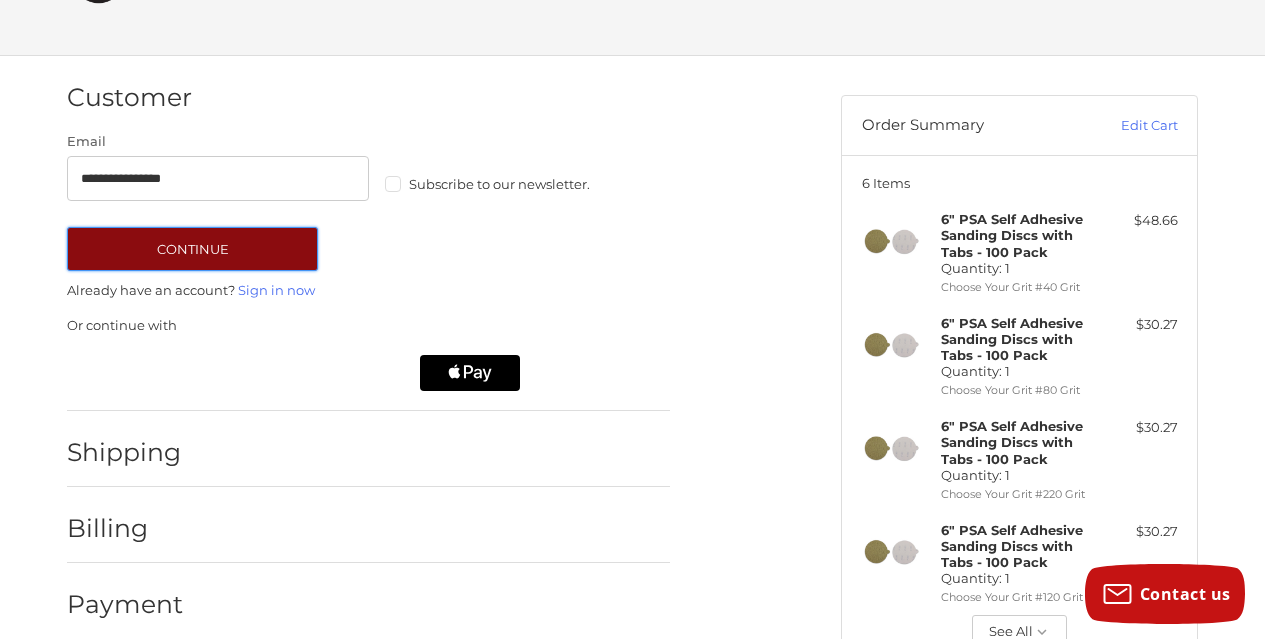 click on "Continue" at bounding box center [192, 249] 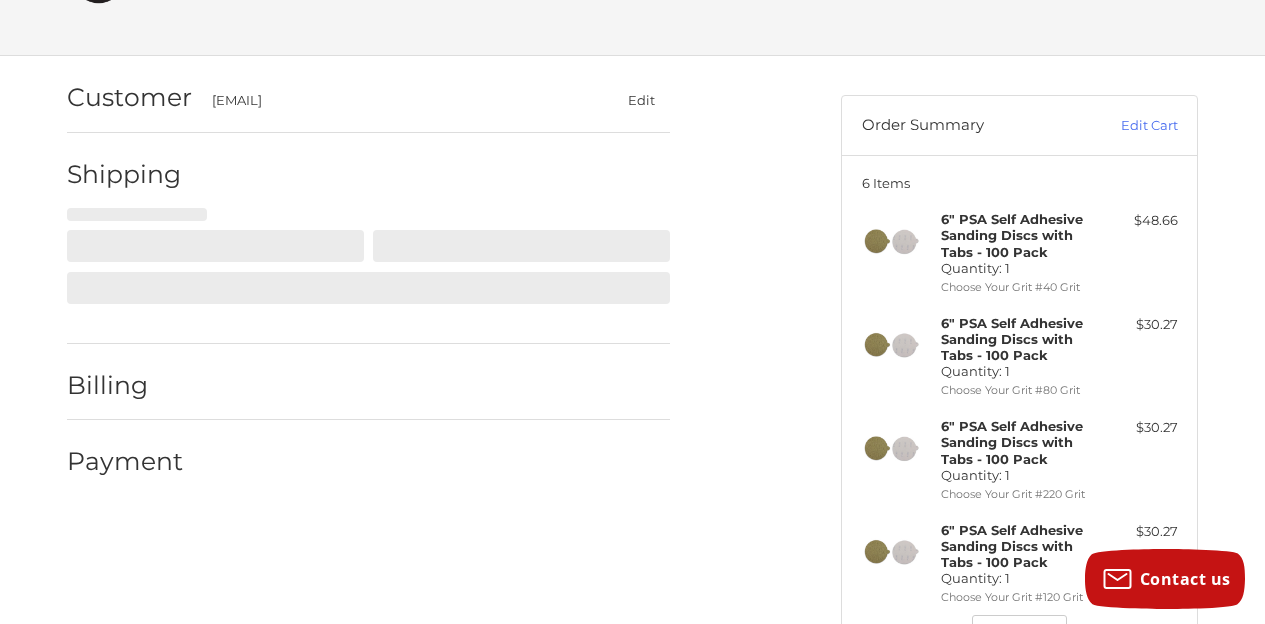 select on "**" 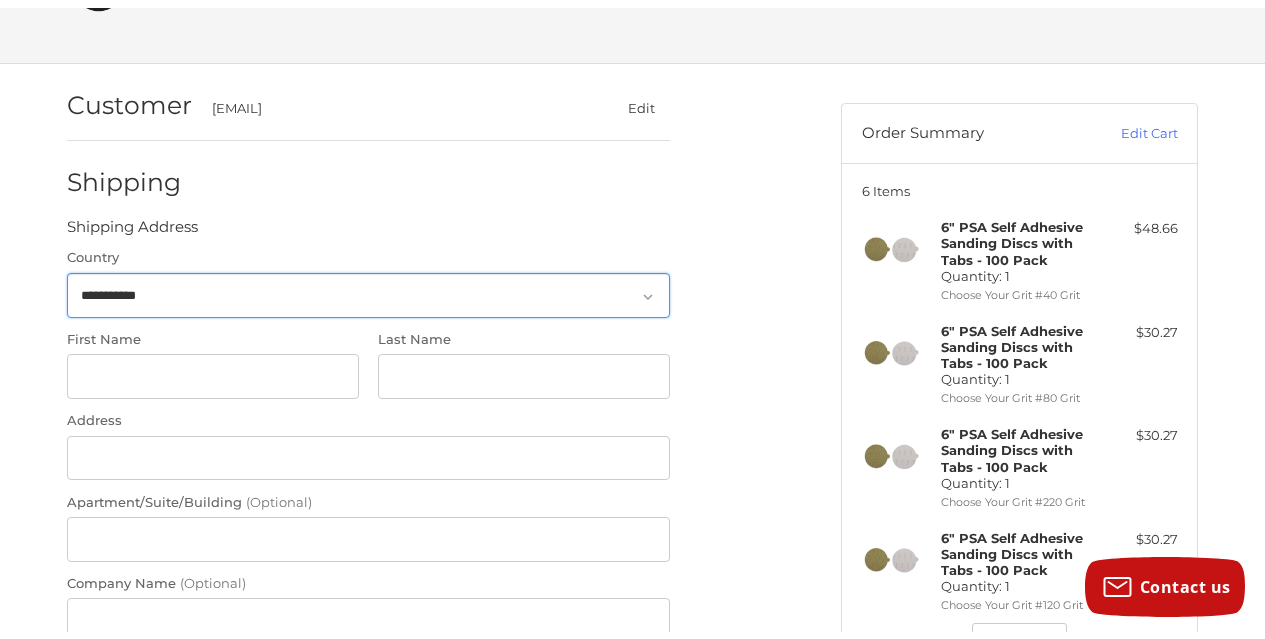 scroll, scrollTop: 106, scrollLeft: 0, axis: vertical 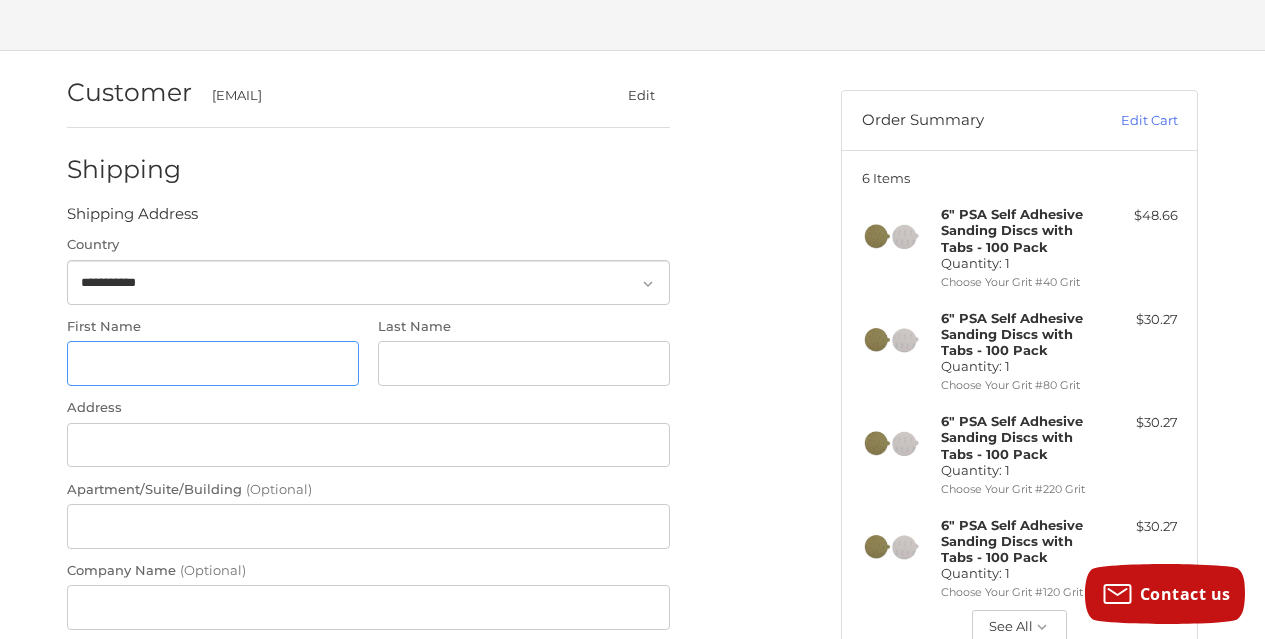 click on "First Name" at bounding box center [213, 363] 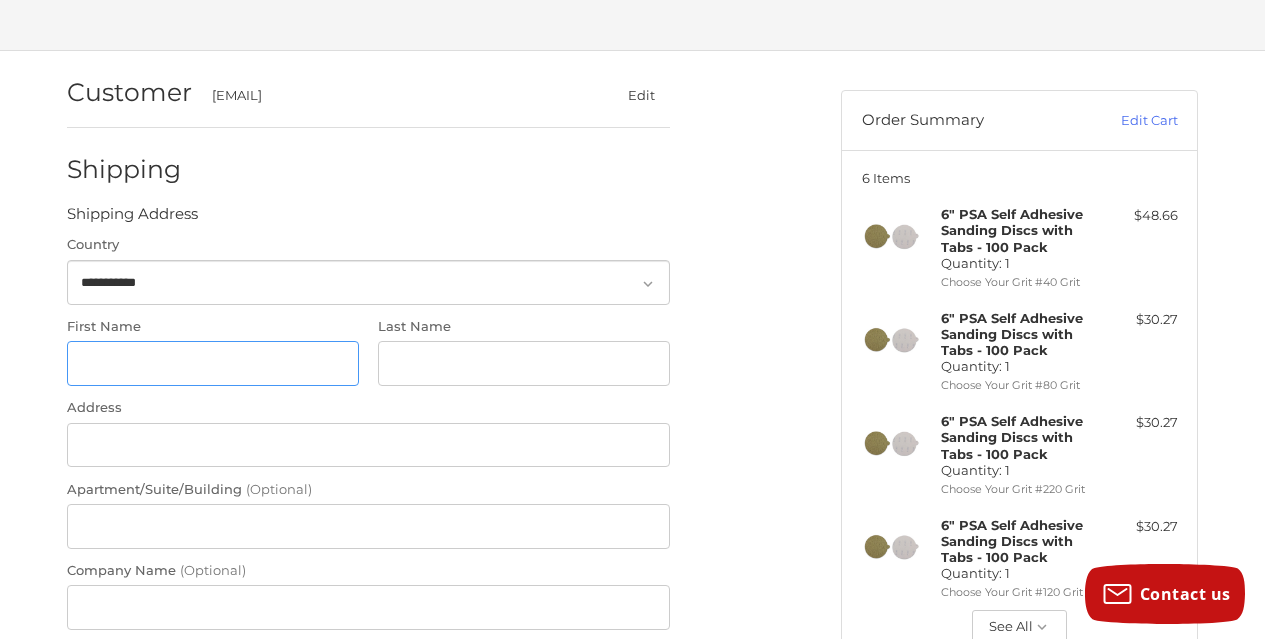 type on "***" 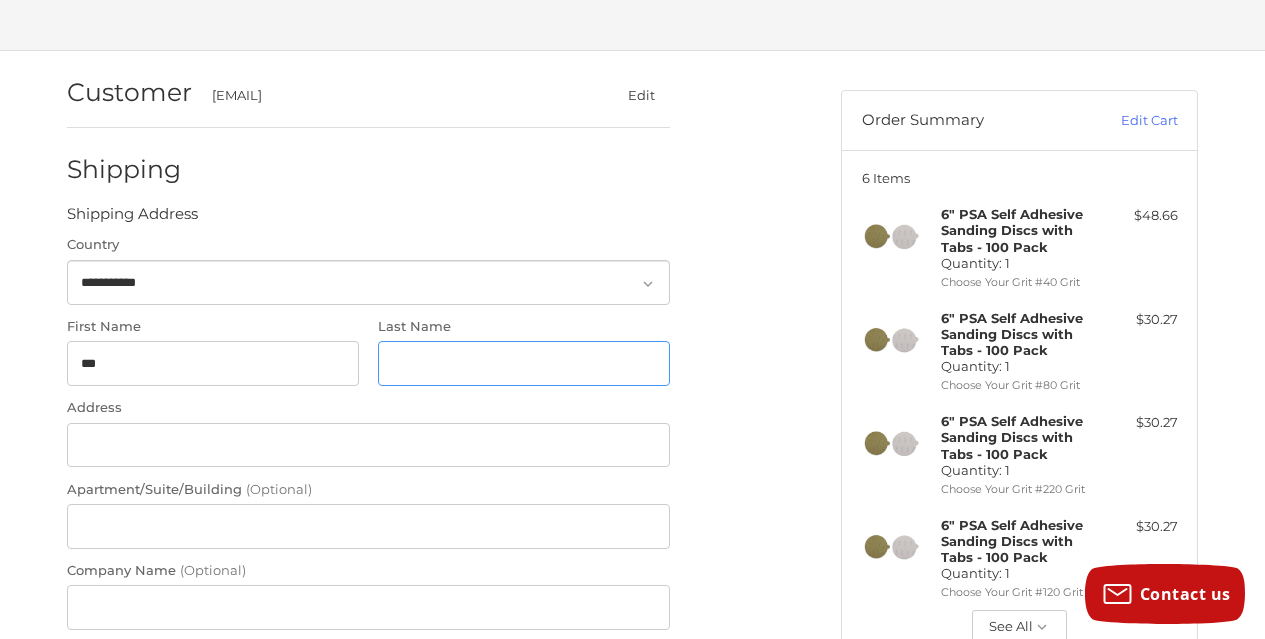 type on "********" 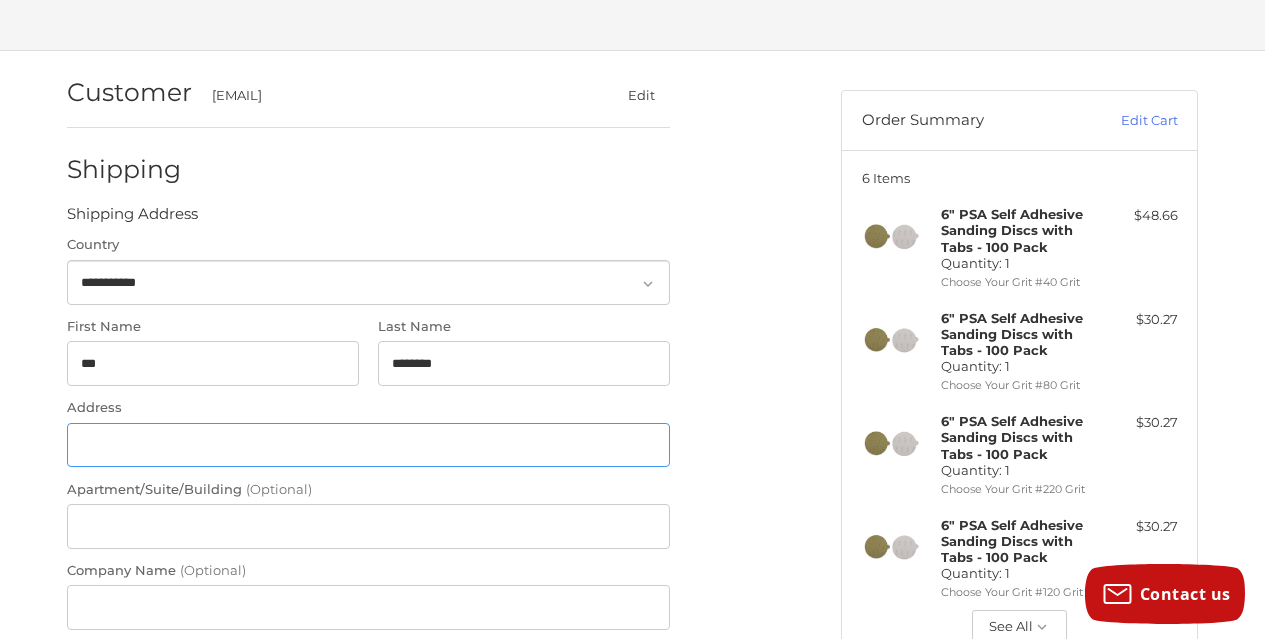 type on "**********" 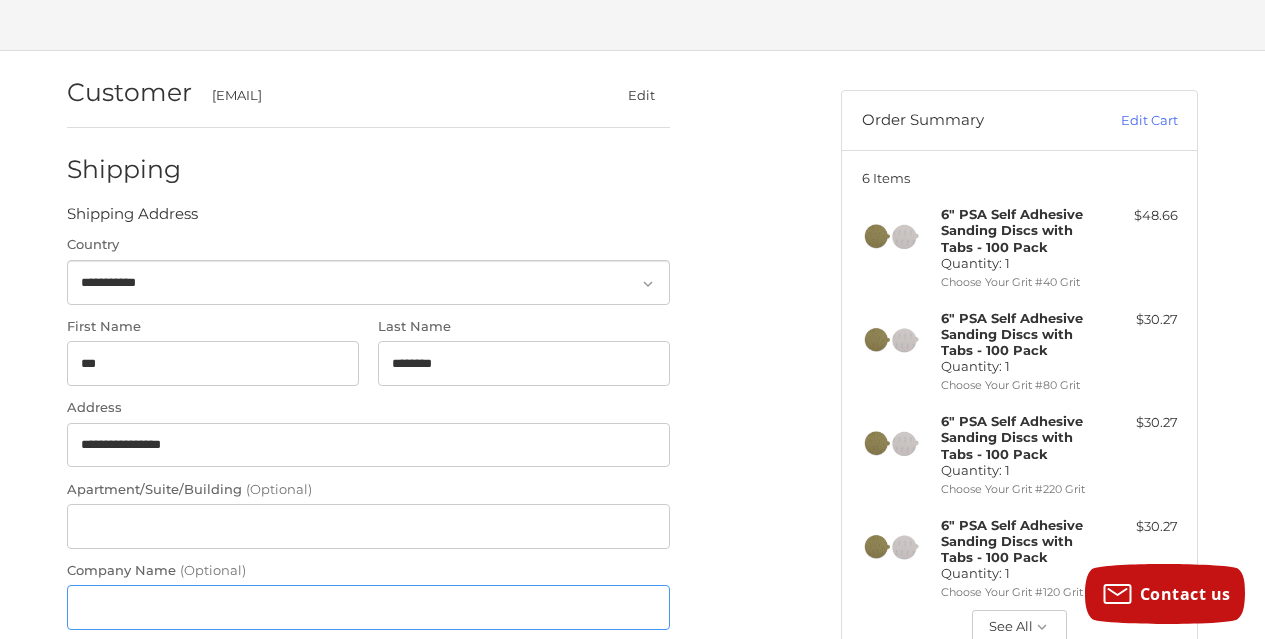 type on "**********" 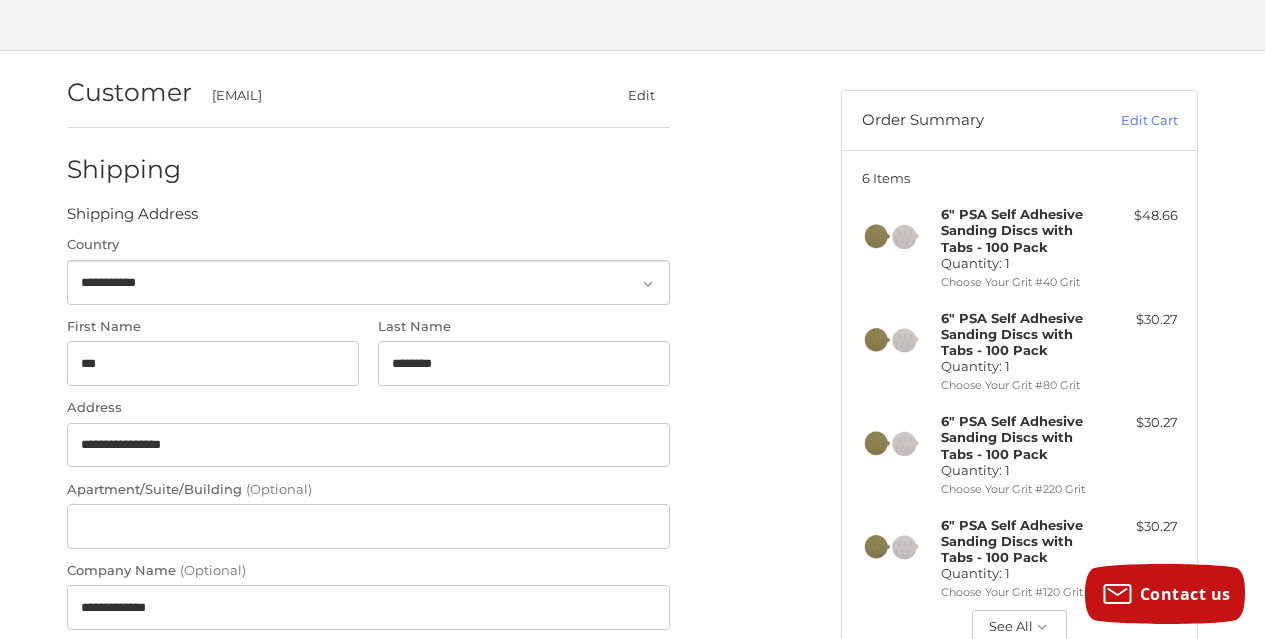 type on "*****" 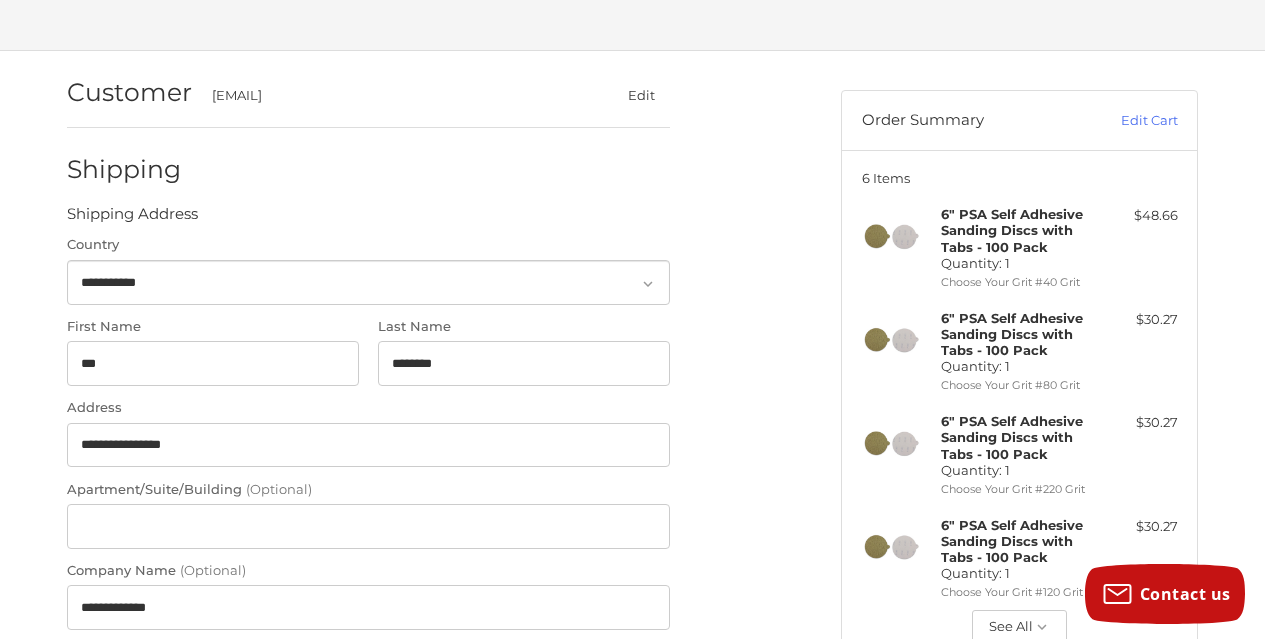 select on "**" 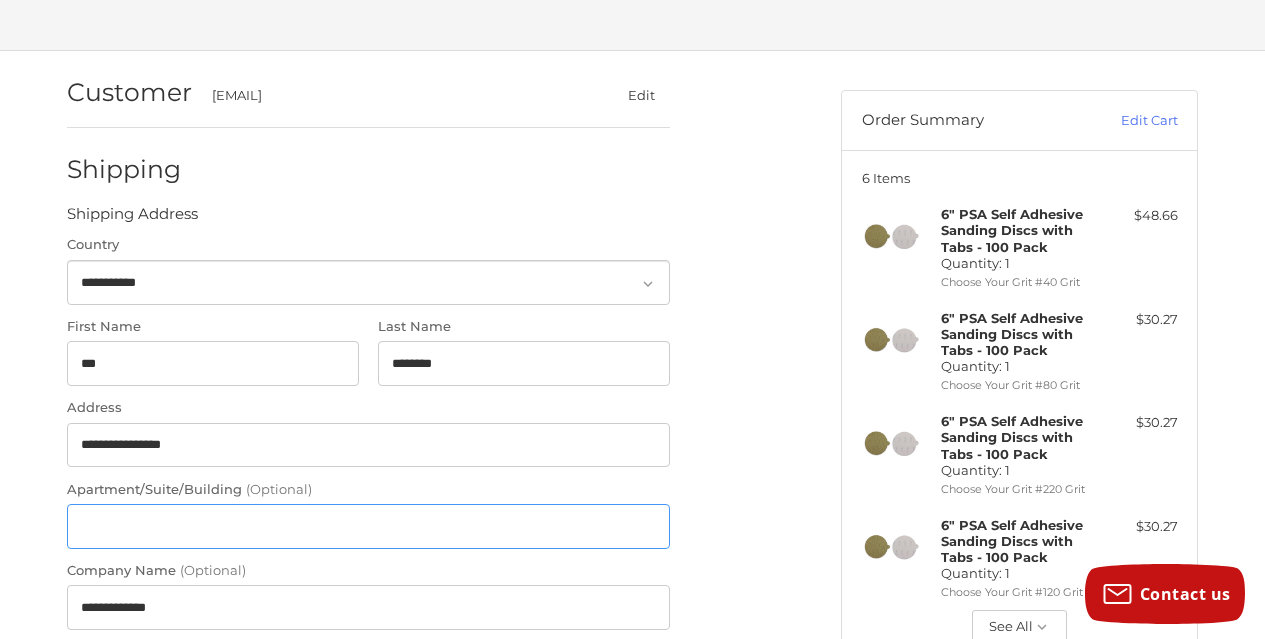 drag, startPoint x: 417, startPoint y: 540, endPoint x: 538, endPoint y: 540, distance: 121 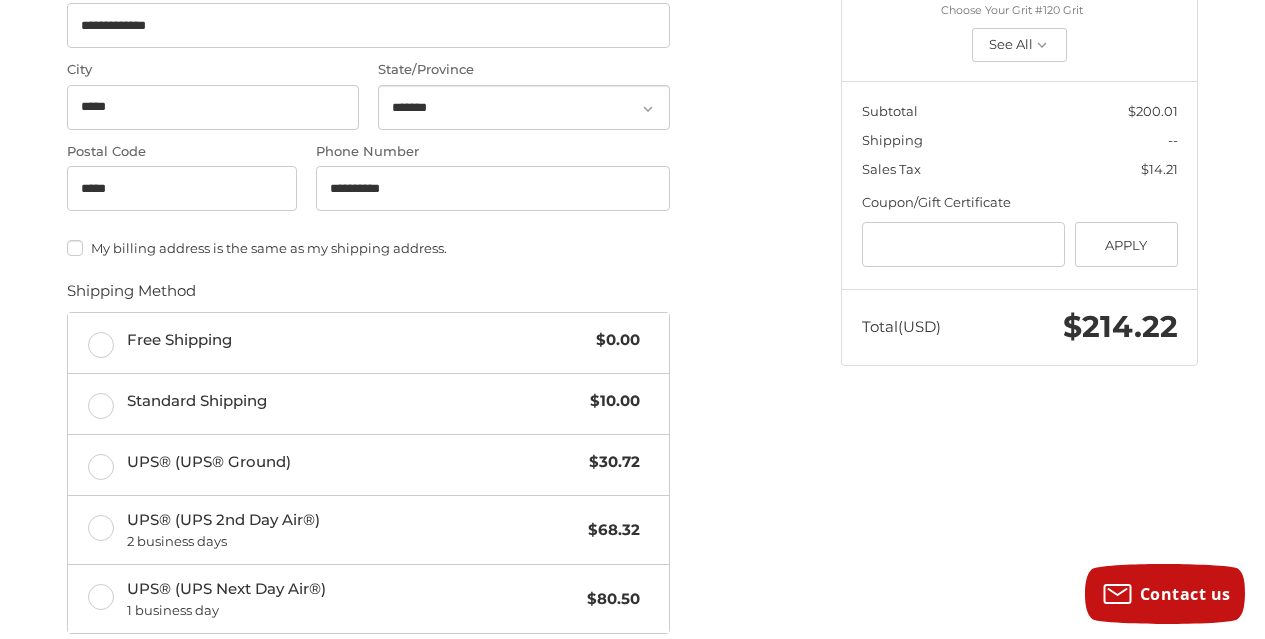 scroll, scrollTop: 693, scrollLeft: 0, axis: vertical 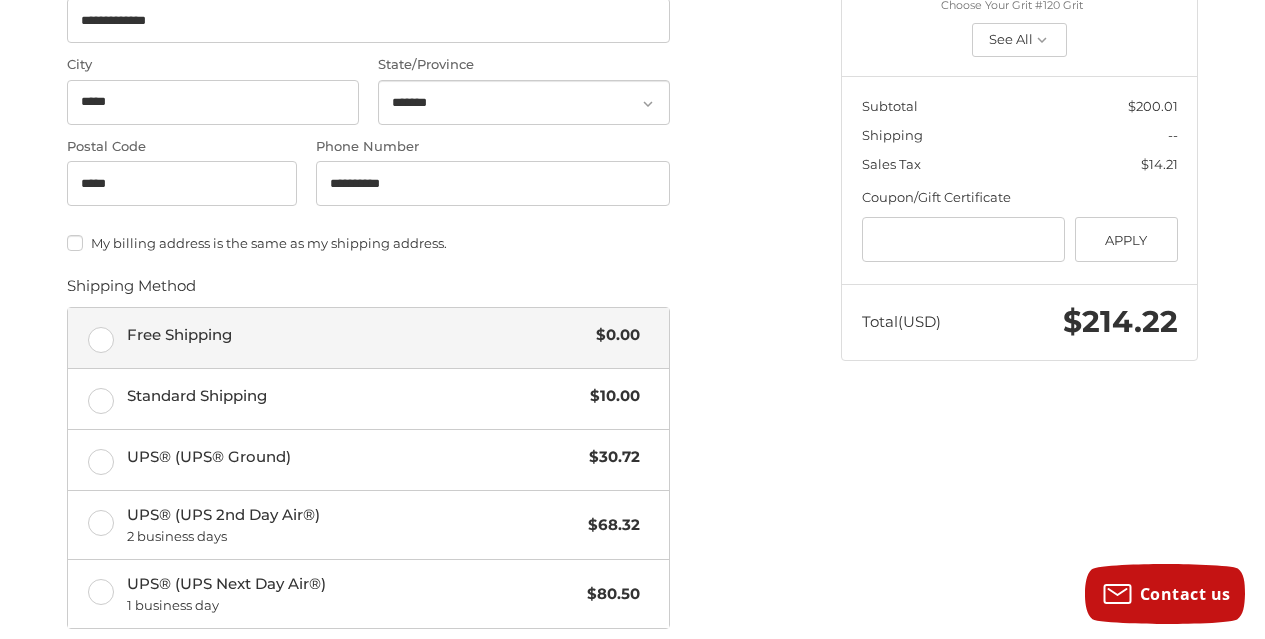click on "Free Shipping $0.00" at bounding box center [368, 338] 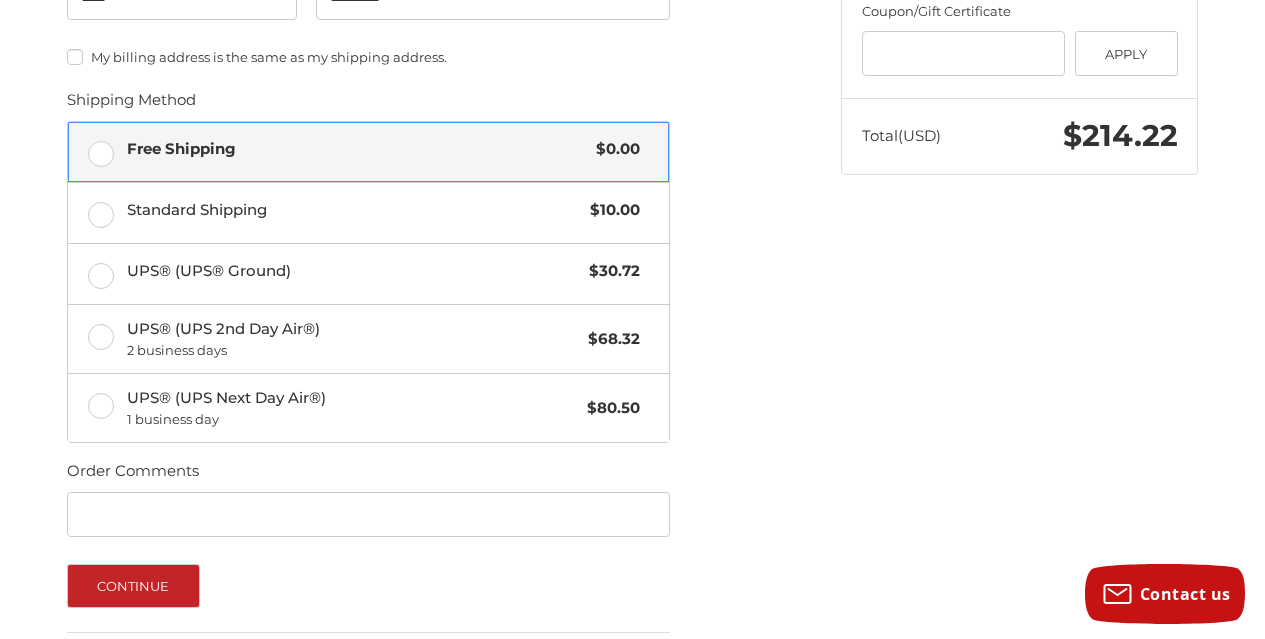 scroll, scrollTop: 1000, scrollLeft: 0, axis: vertical 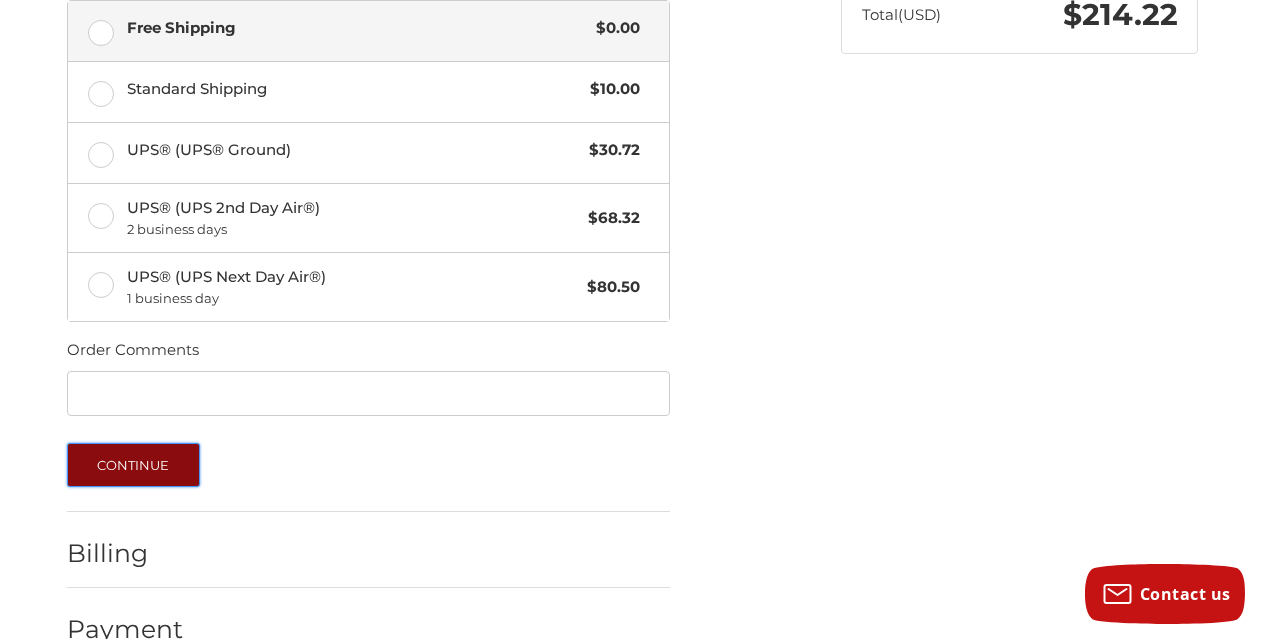click on "Continue" at bounding box center (133, 465) 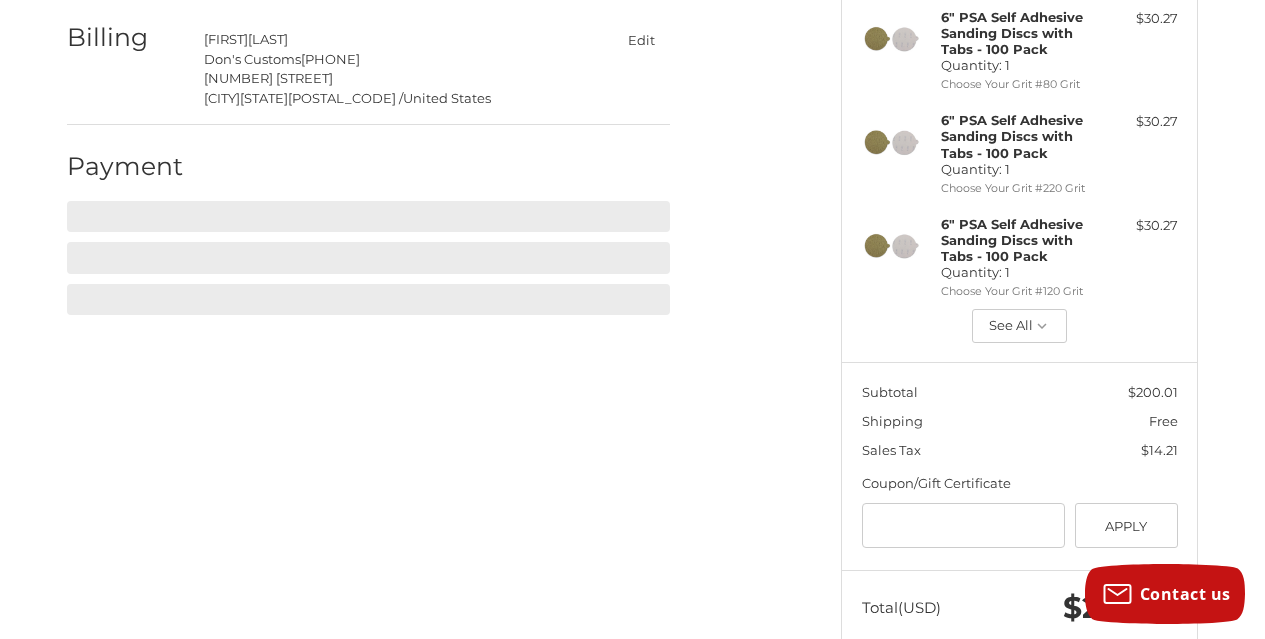 scroll, scrollTop: 405, scrollLeft: 0, axis: vertical 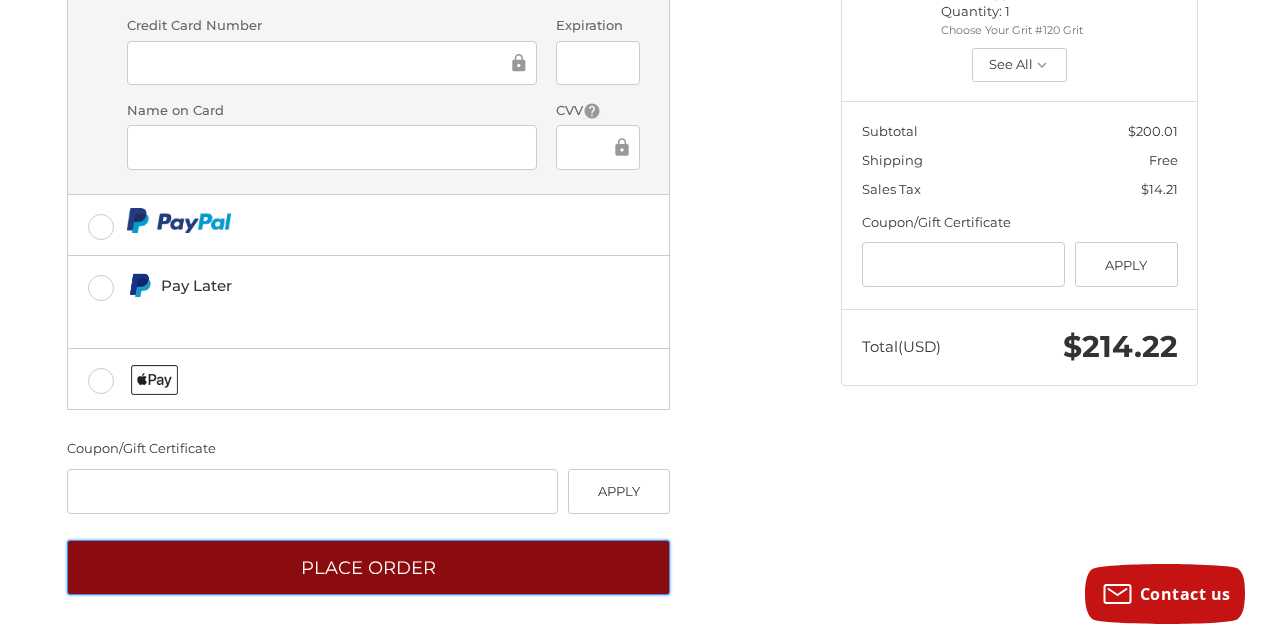 click on "Place Order" at bounding box center (368, 567) 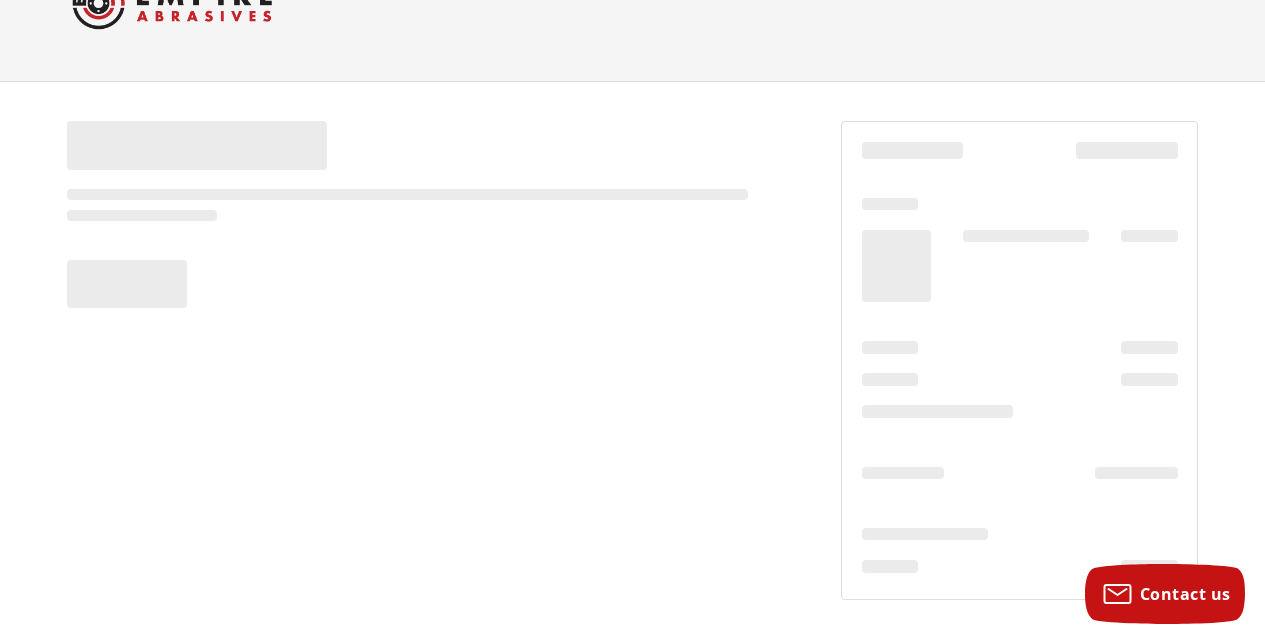 scroll, scrollTop: 75, scrollLeft: 0, axis: vertical 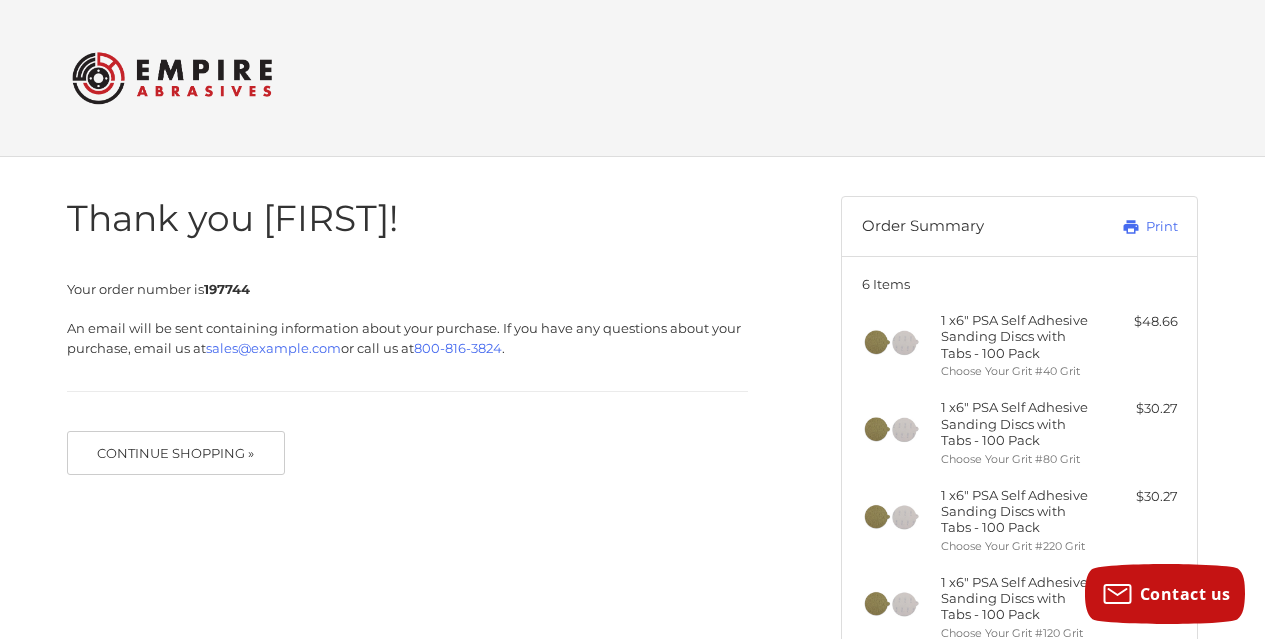 click at bounding box center [0, 948] 